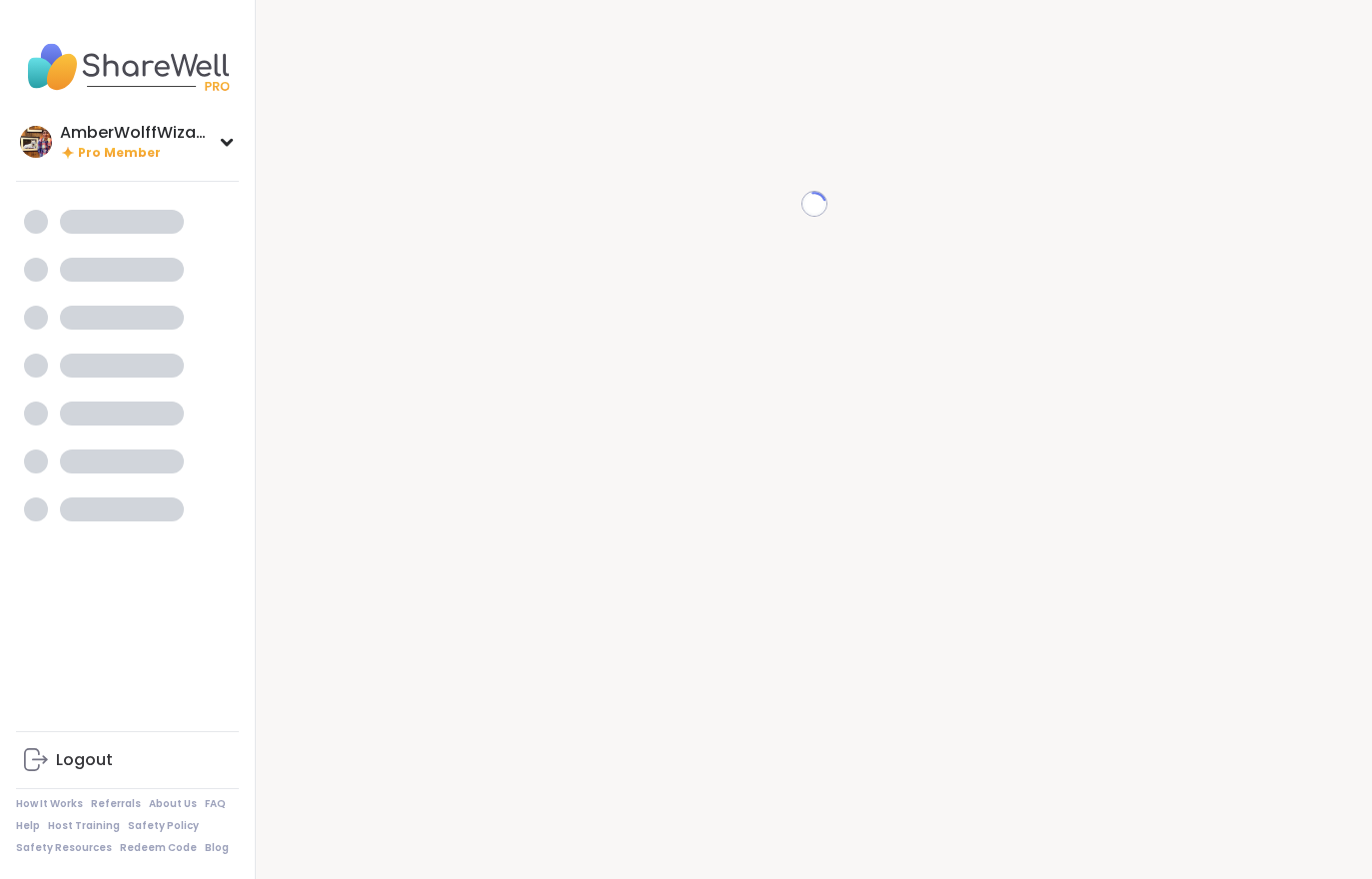 scroll, scrollTop: 0, scrollLeft: 0, axis: both 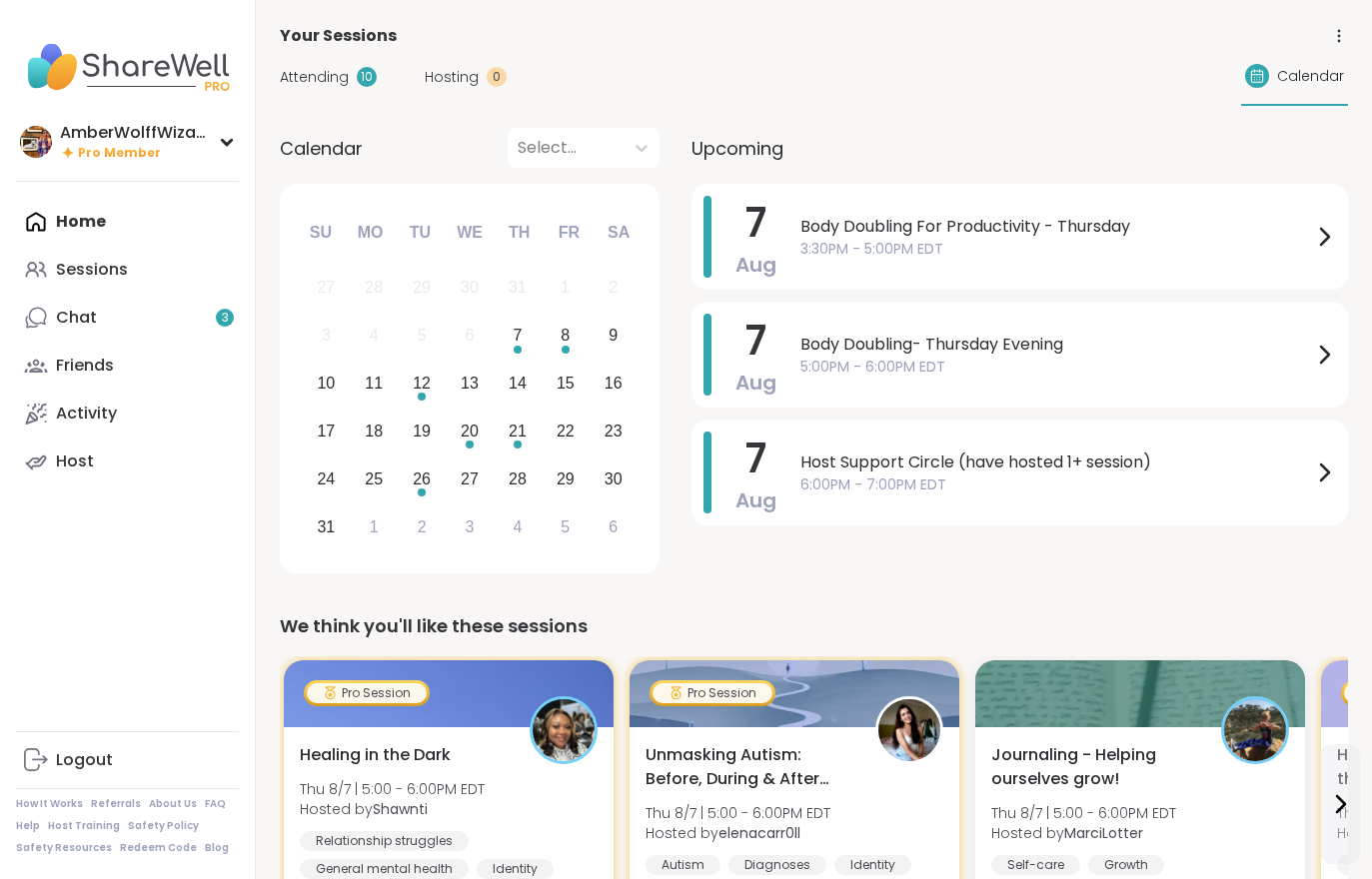 click on "Hosting" at bounding box center (452, 77) 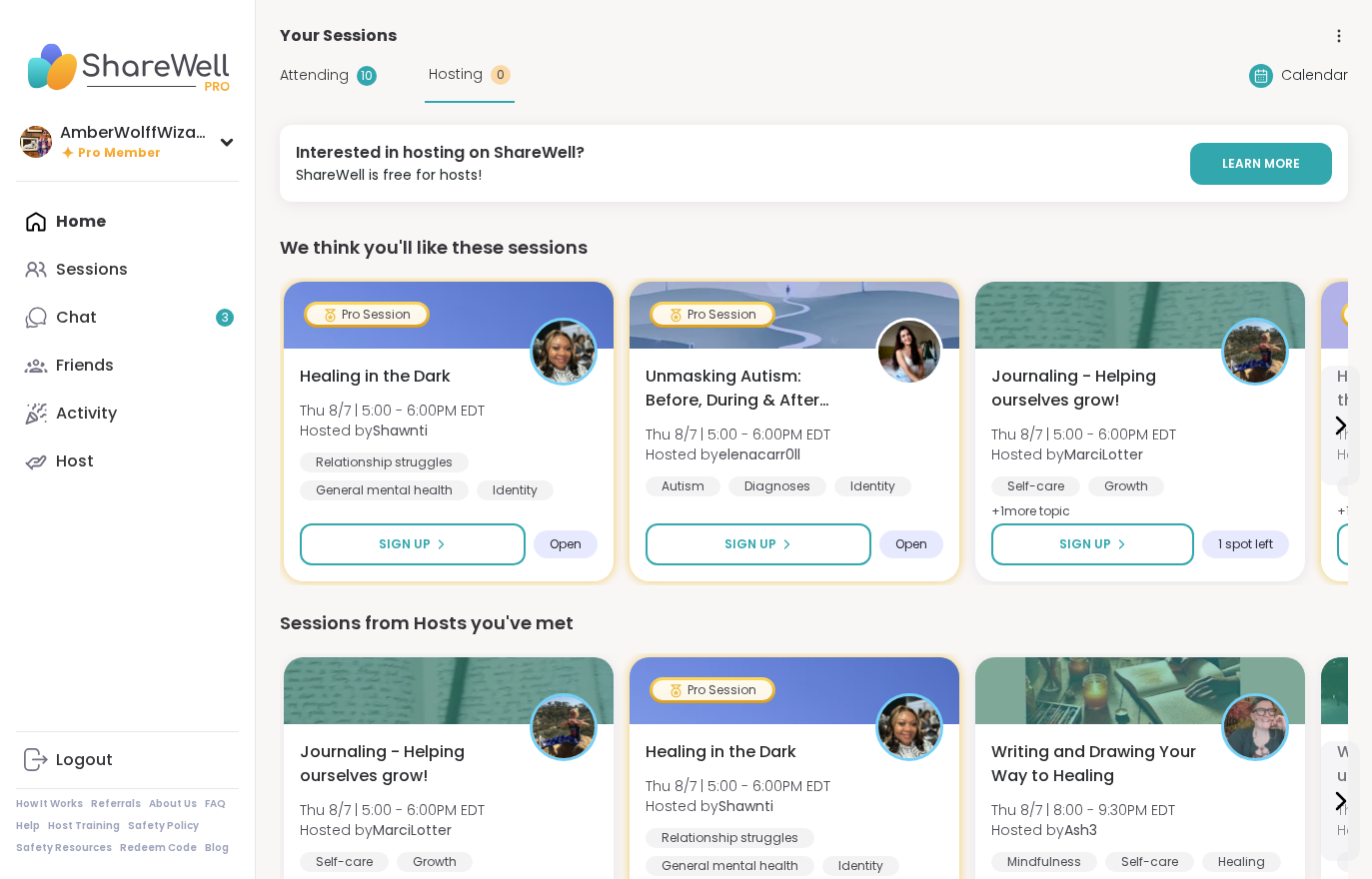 click on "Attending 10 Hosting 0" at bounding box center [397, 75] 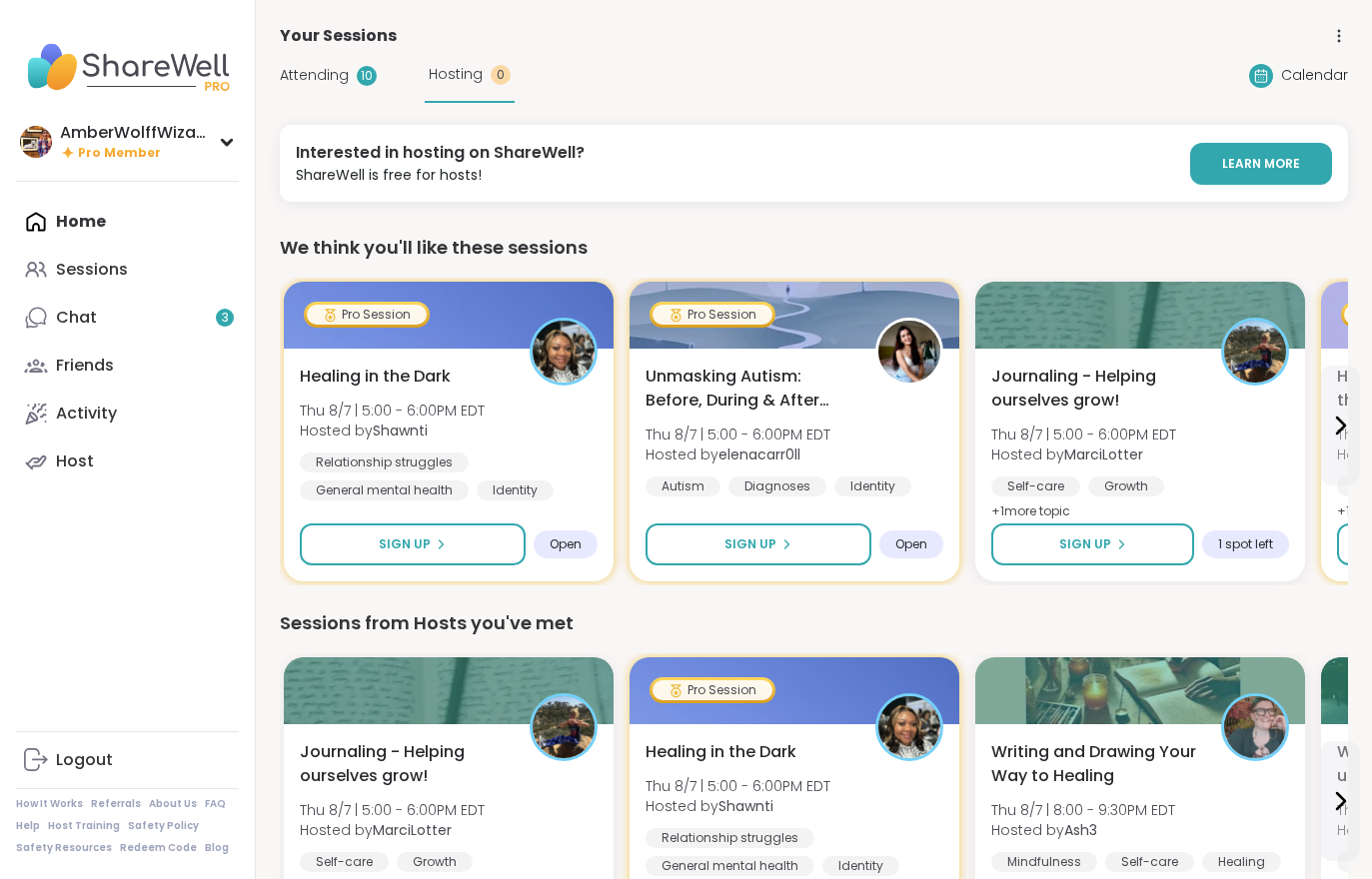 click on "Attending" at bounding box center (314, 75) 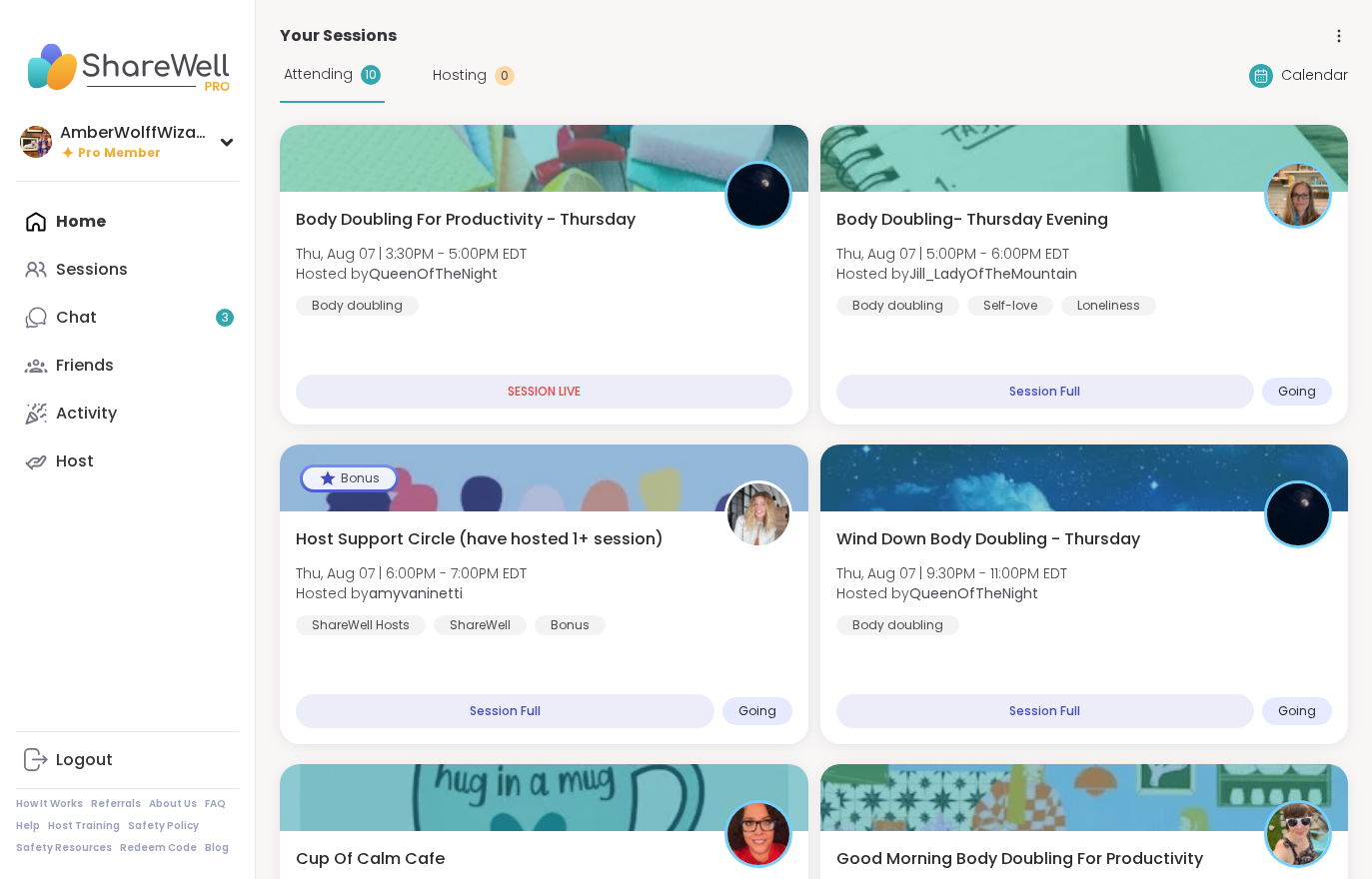 click on "Body Doubling For Productivity - [DAY] [DAY_NAME] [MONTH] [DAY_NUM] | [TIME] - [TIME] [TIMEZONE] Hosted by  [USERNAME] Body doubling" at bounding box center (544, 262) 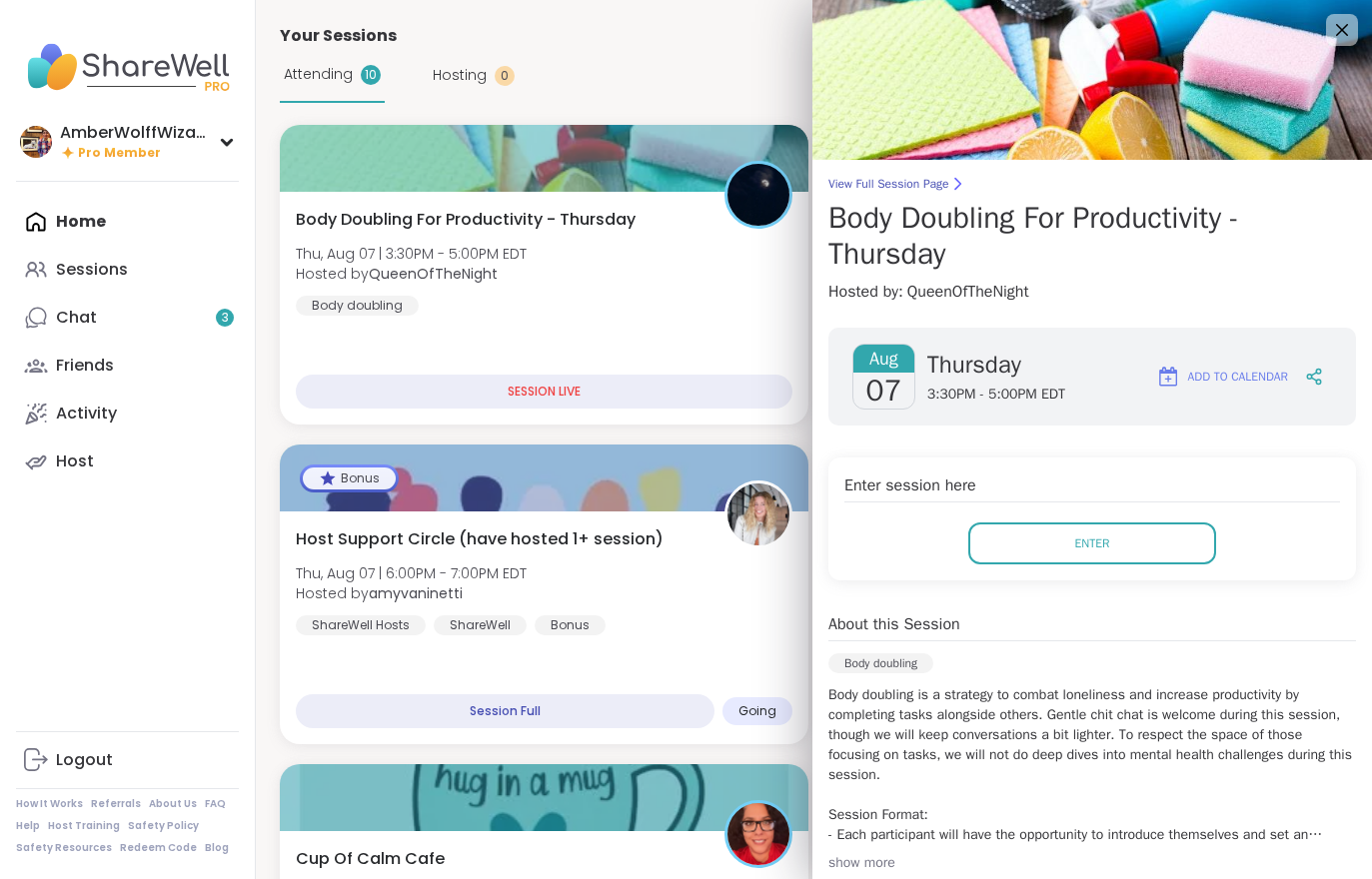 click on "Enter" at bounding box center (1092, 543) 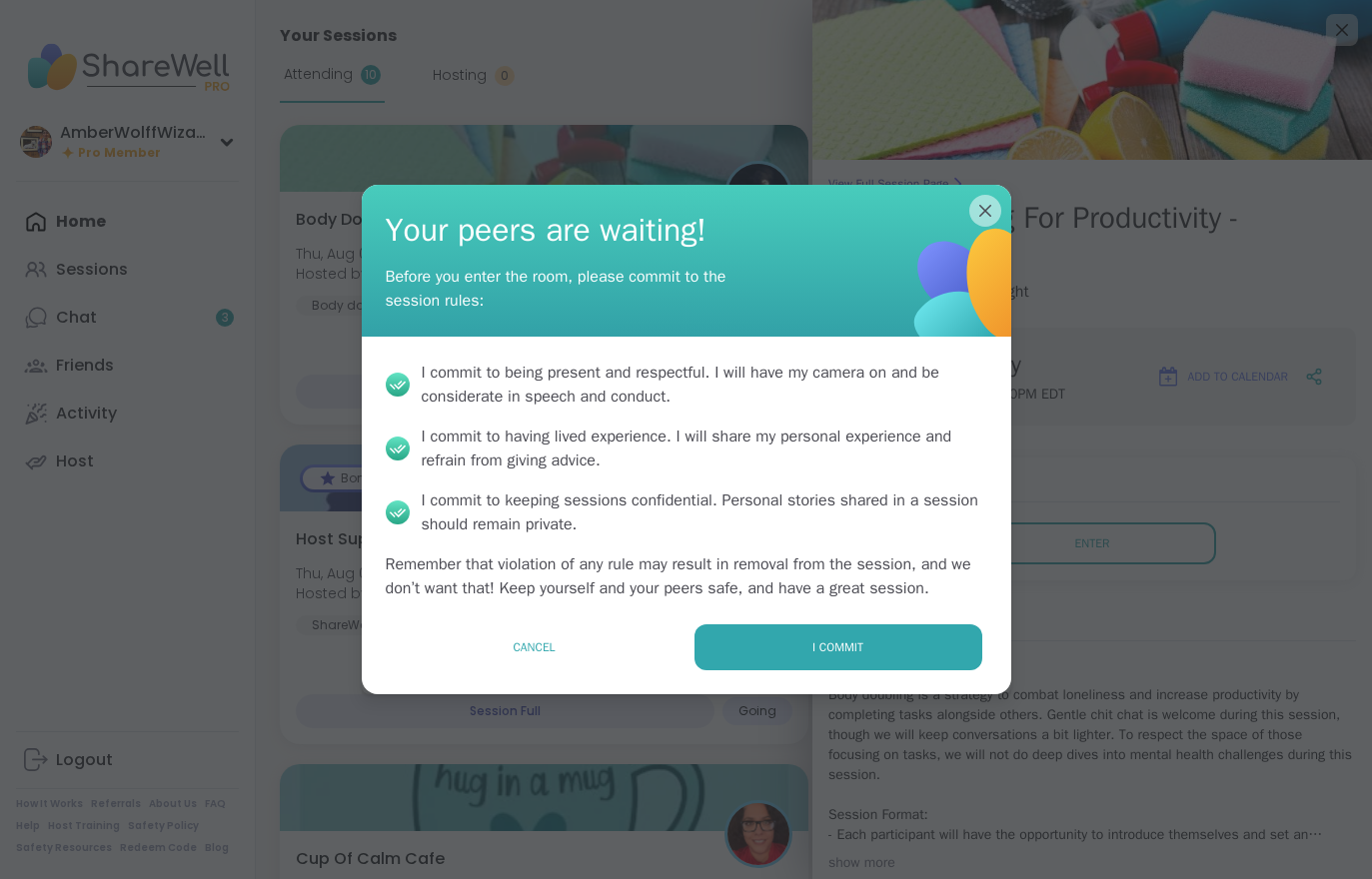 click on "I commit" at bounding box center [838, 647] 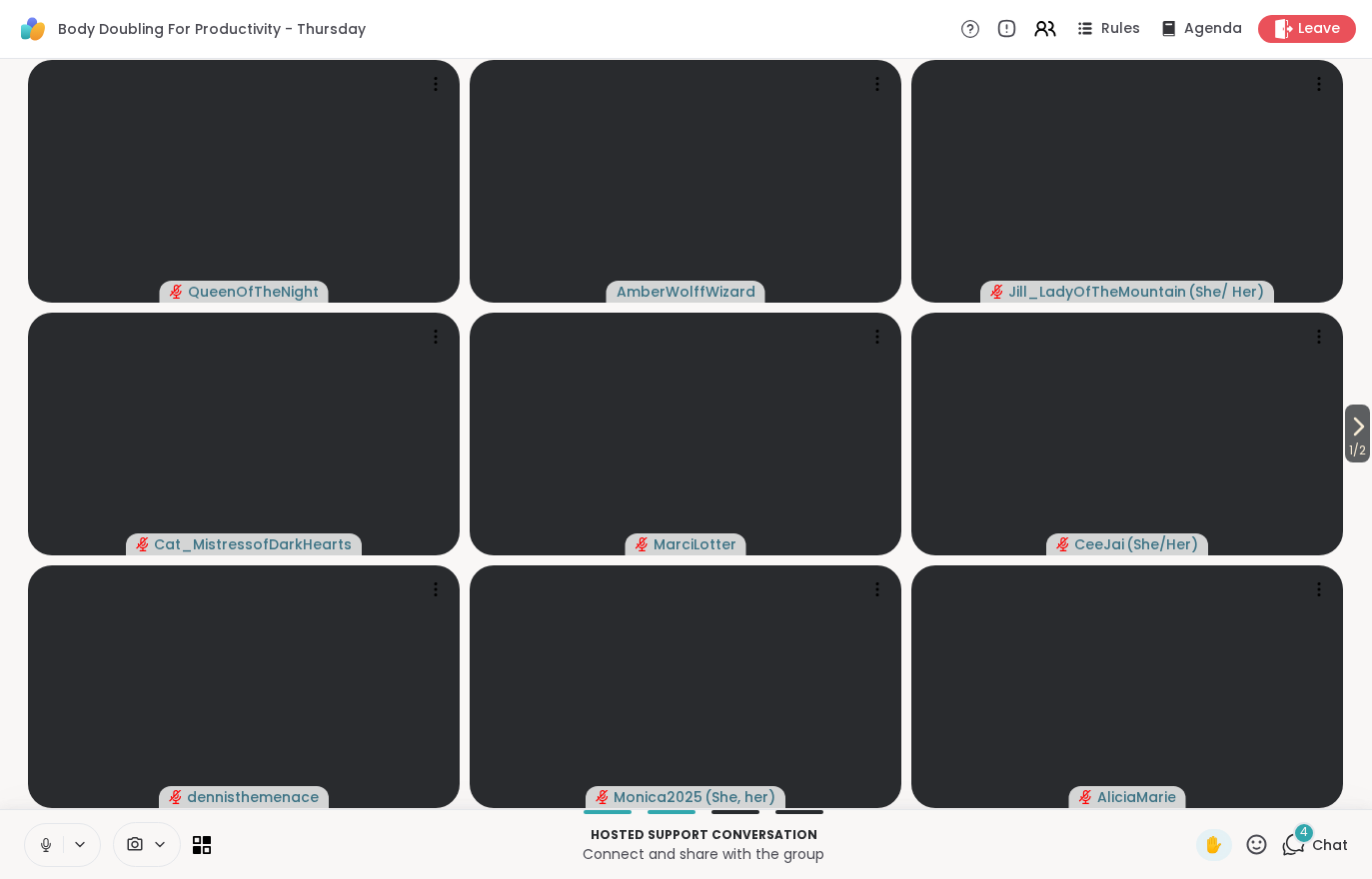 click 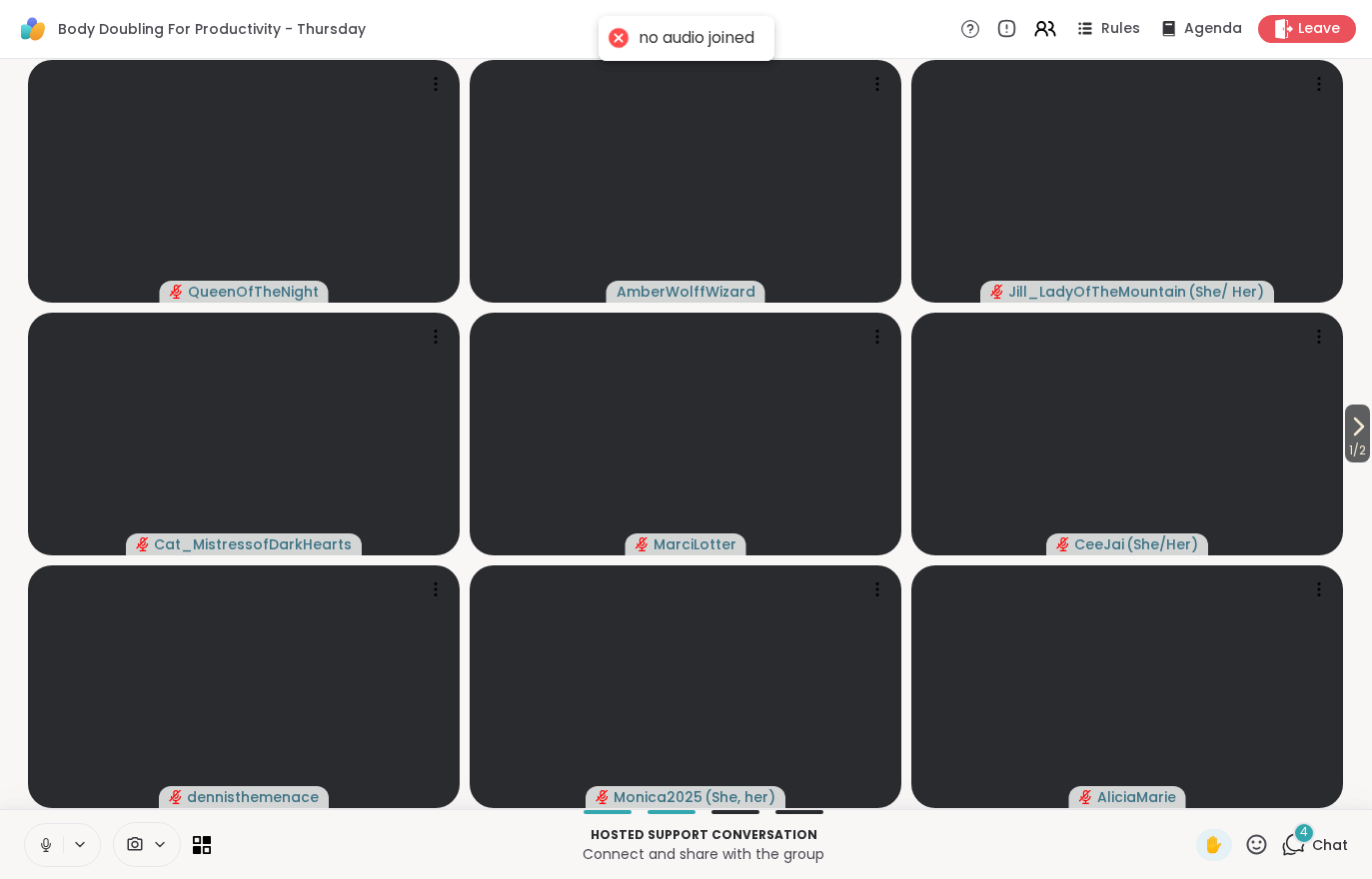 click on "1  /  2" at bounding box center [1357, 450] 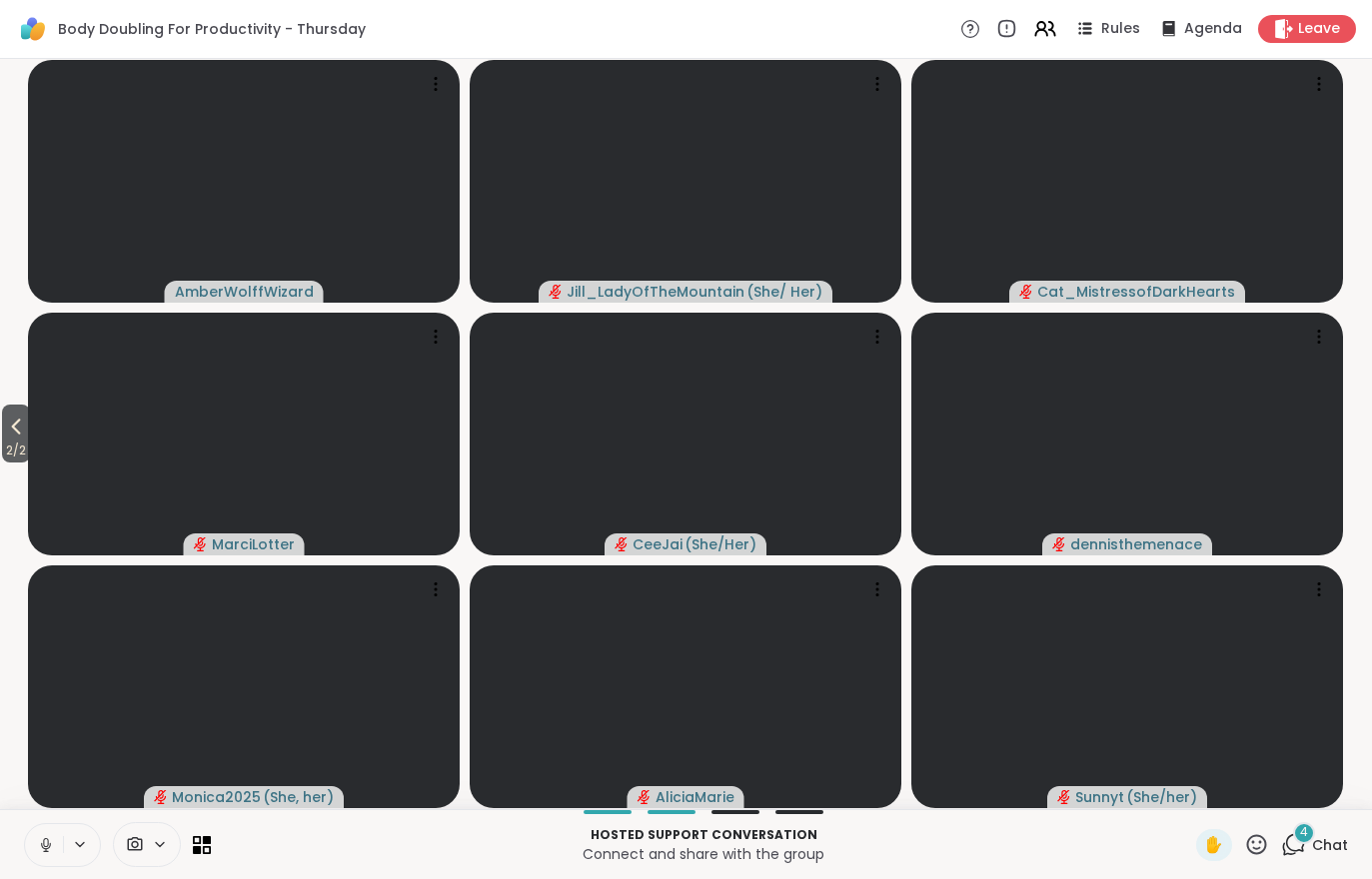 click on "4 Chat" at bounding box center (1314, 845) 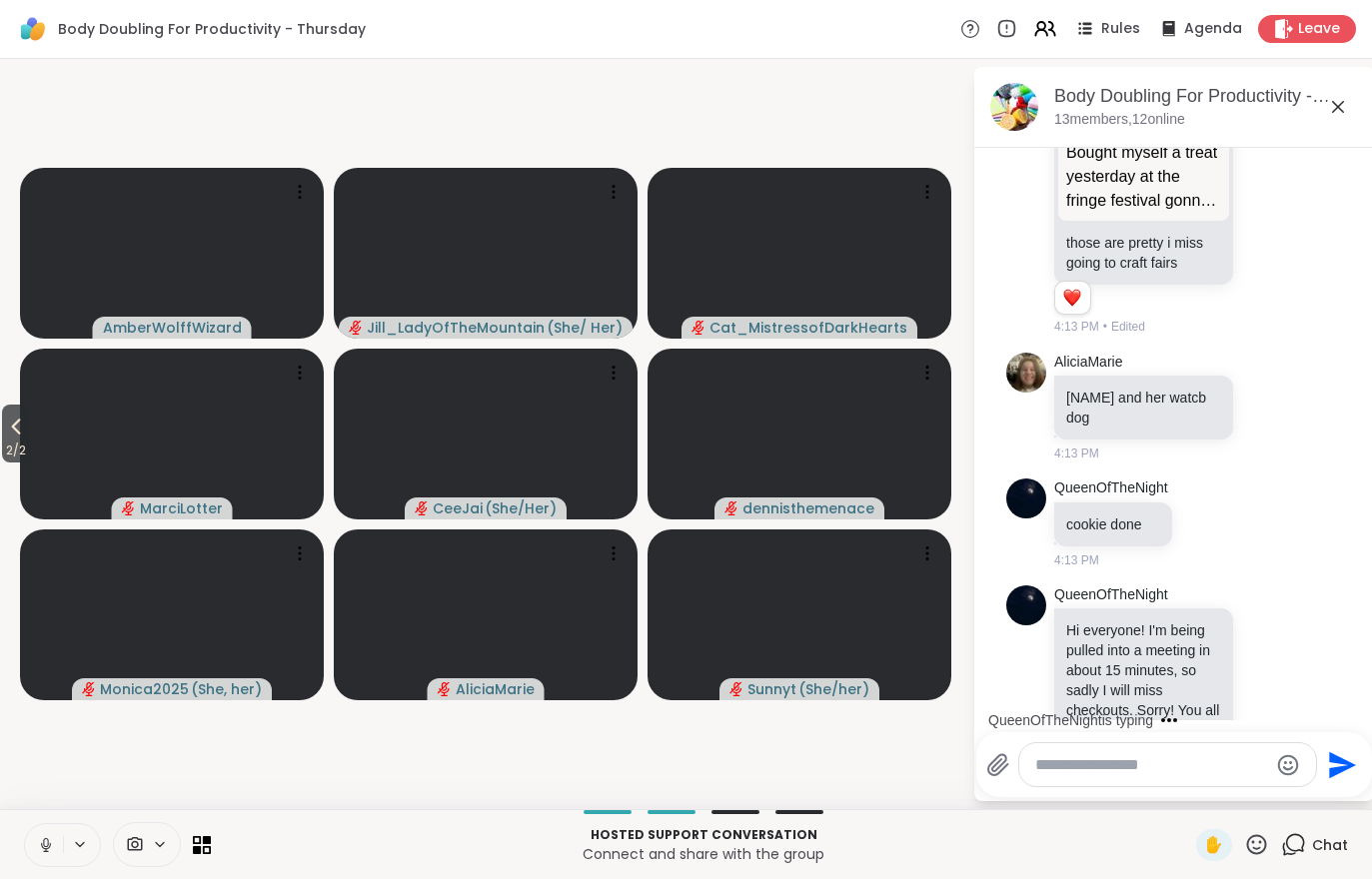 scroll, scrollTop: 5385, scrollLeft: 0, axis: vertical 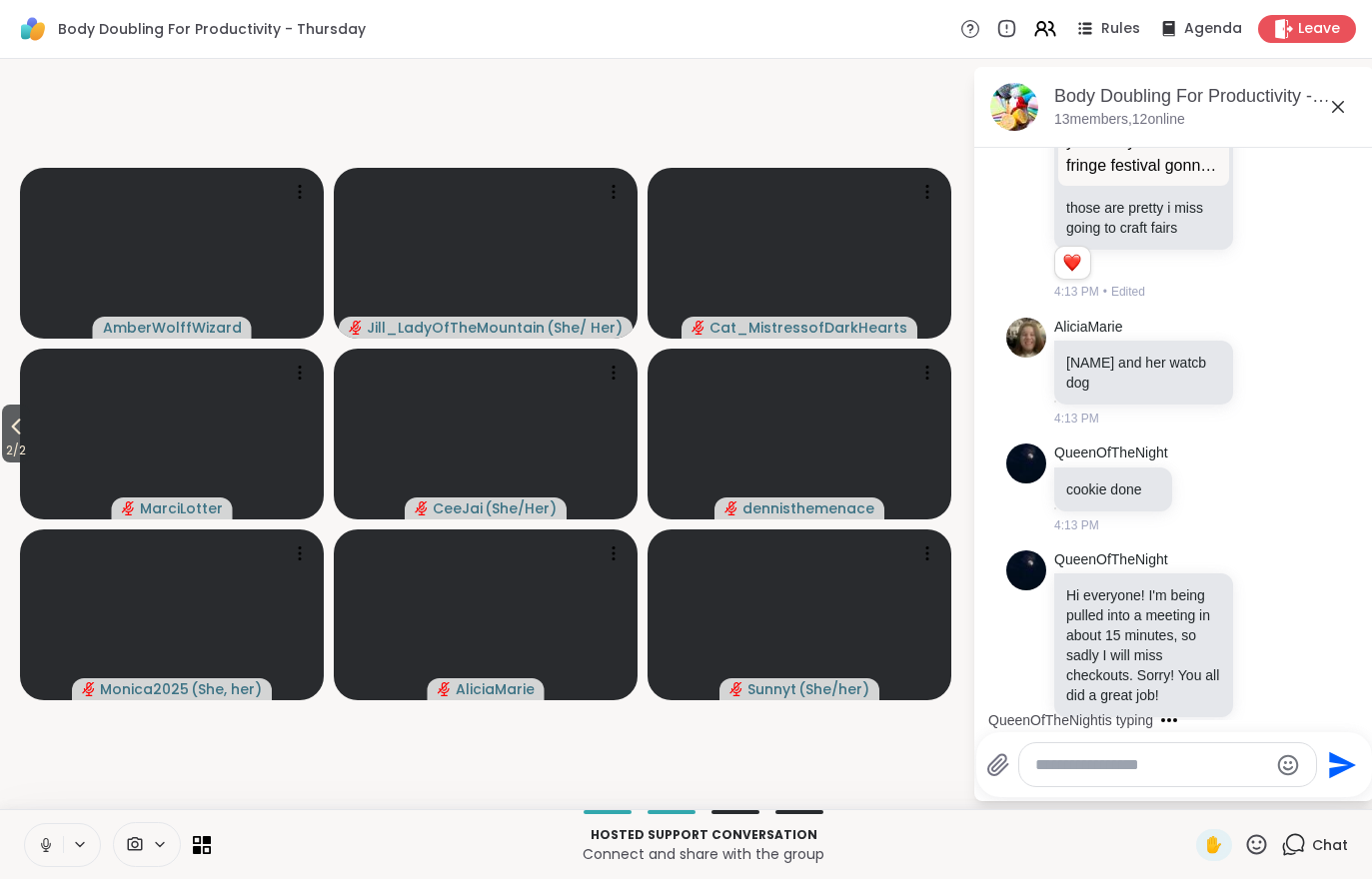 click 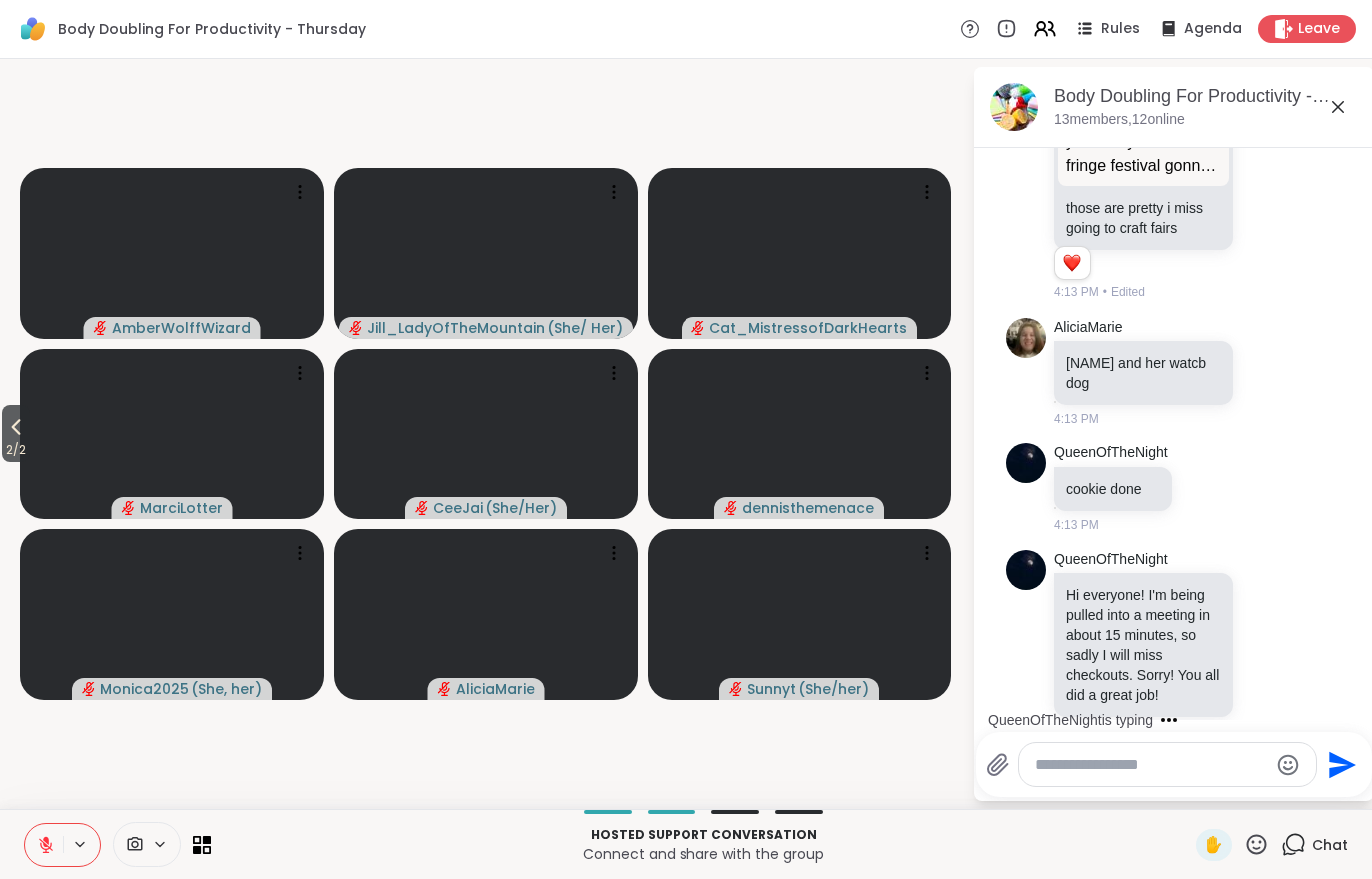 click on "2  /  2" at bounding box center [16, 450] 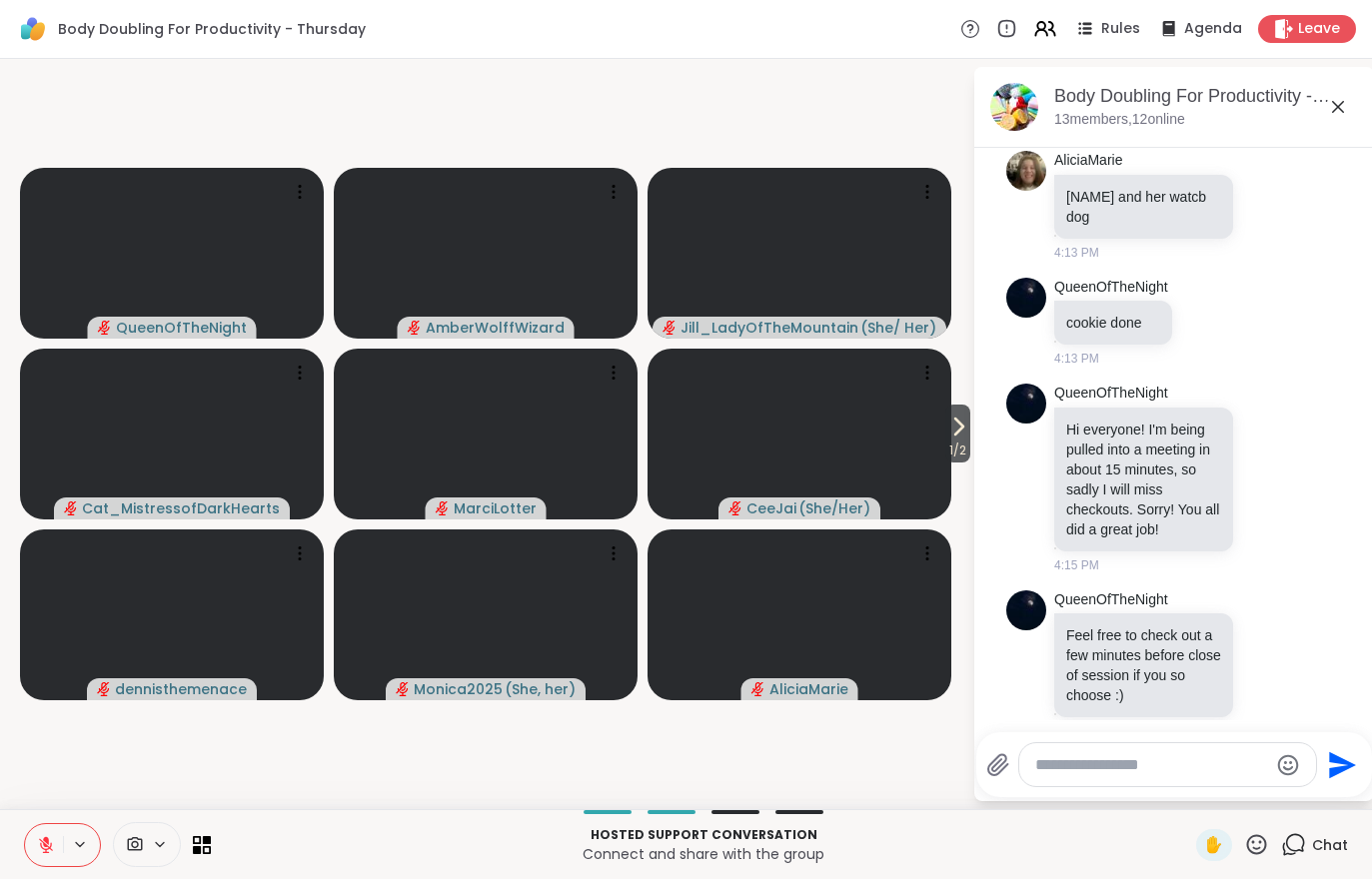 scroll, scrollTop: 5532, scrollLeft: 0, axis: vertical 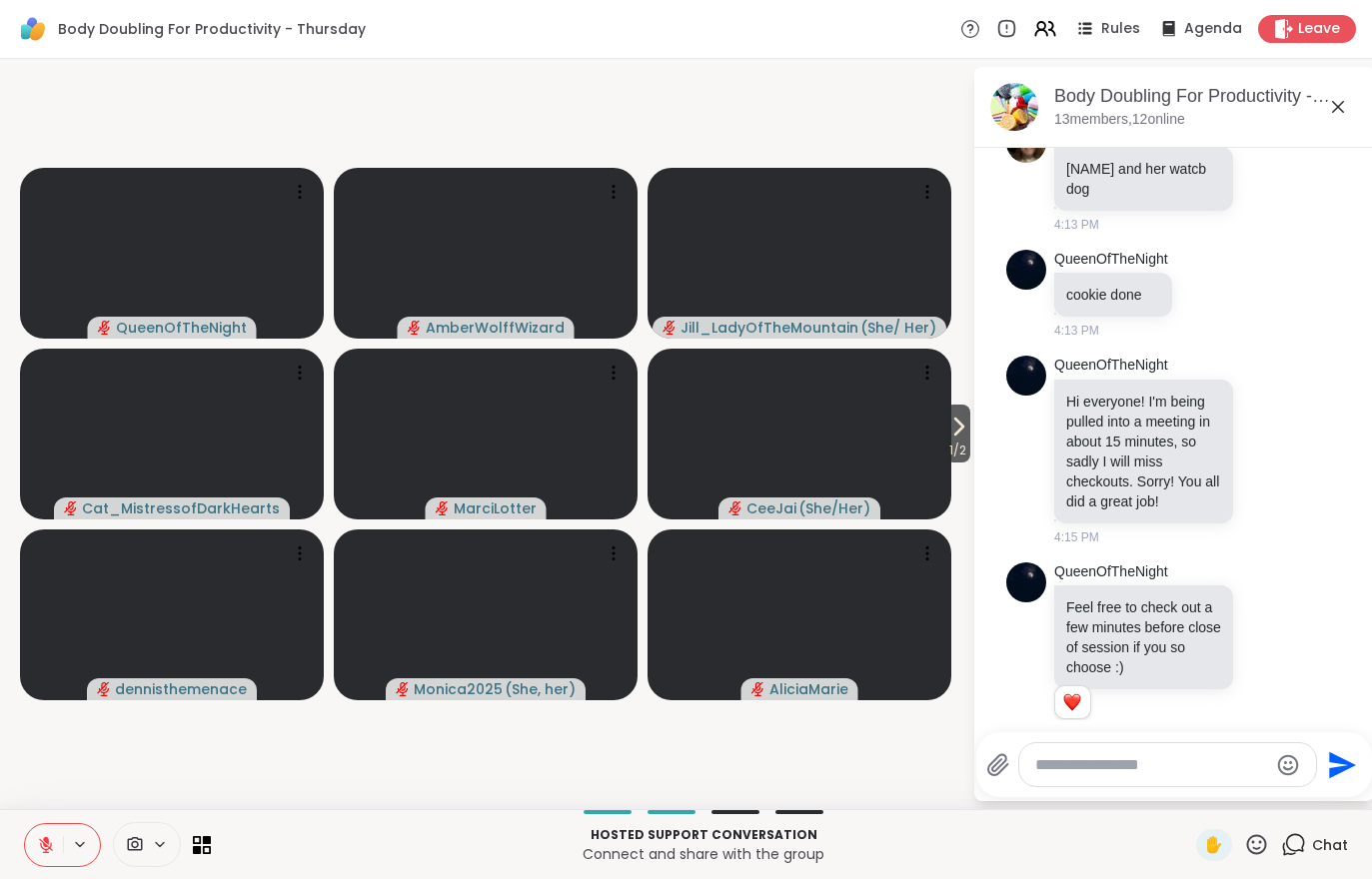 click at bounding box center [1151, 765] 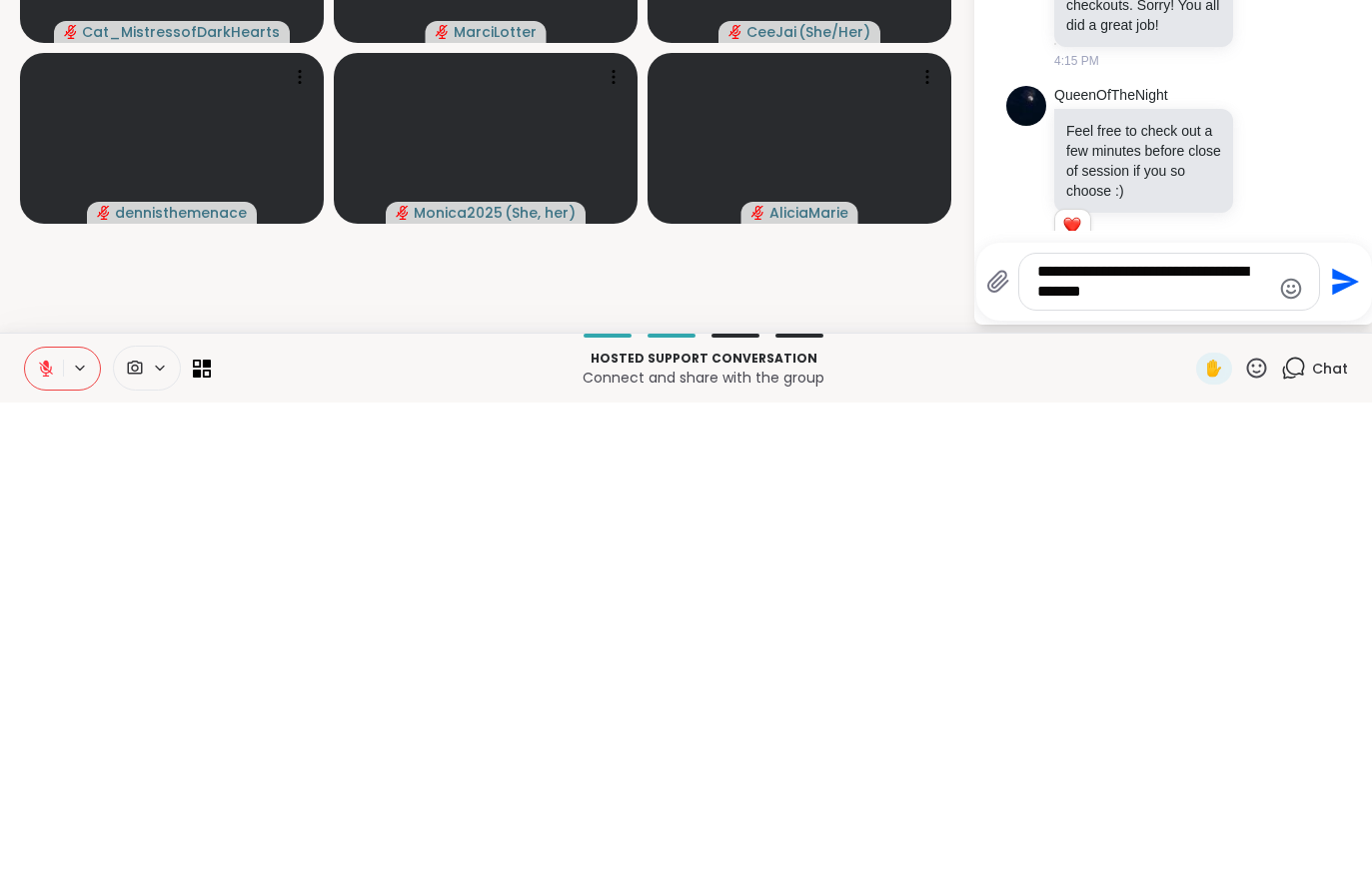 type on "**********" 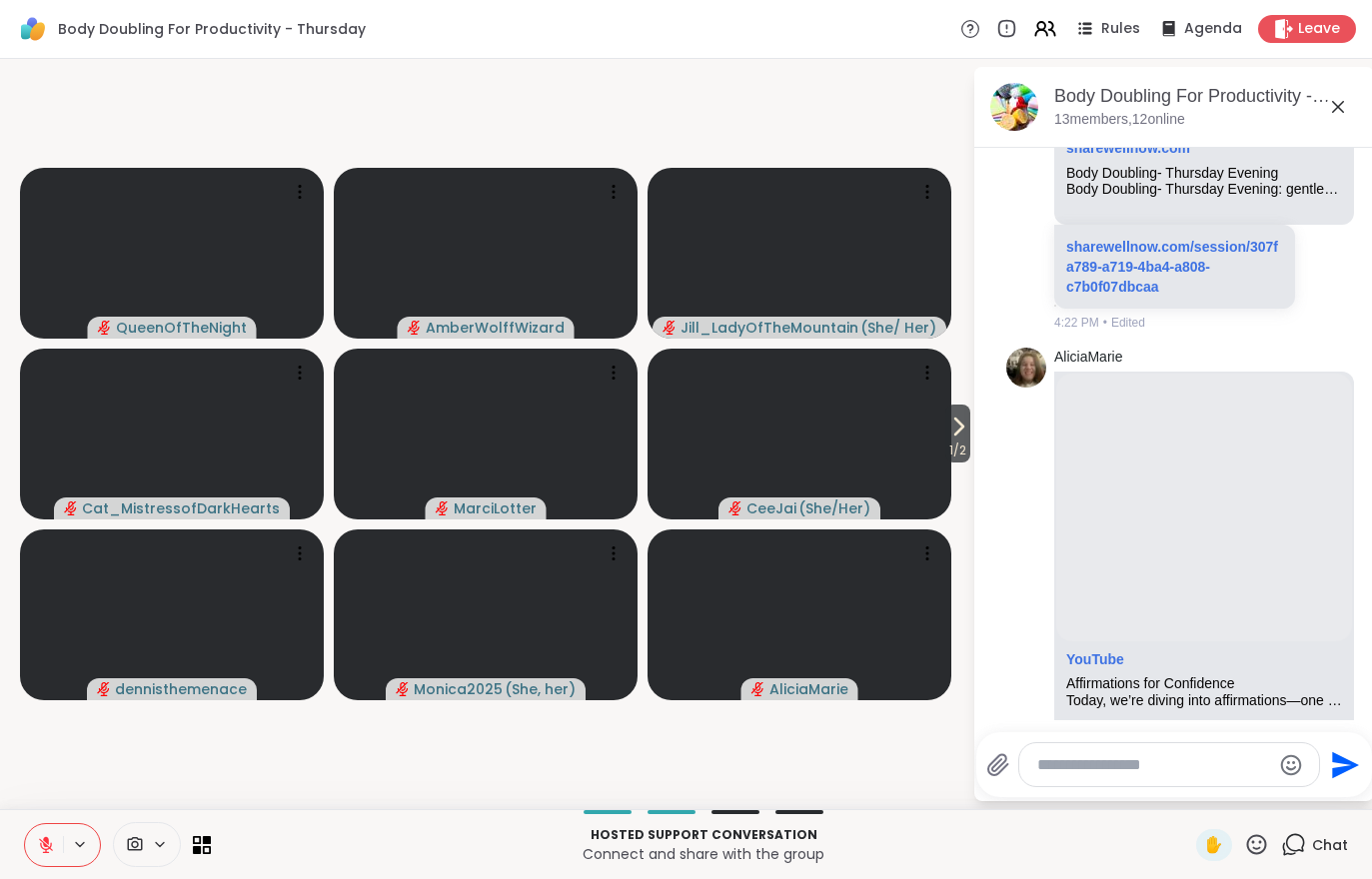 scroll, scrollTop: 8361, scrollLeft: 0, axis: vertical 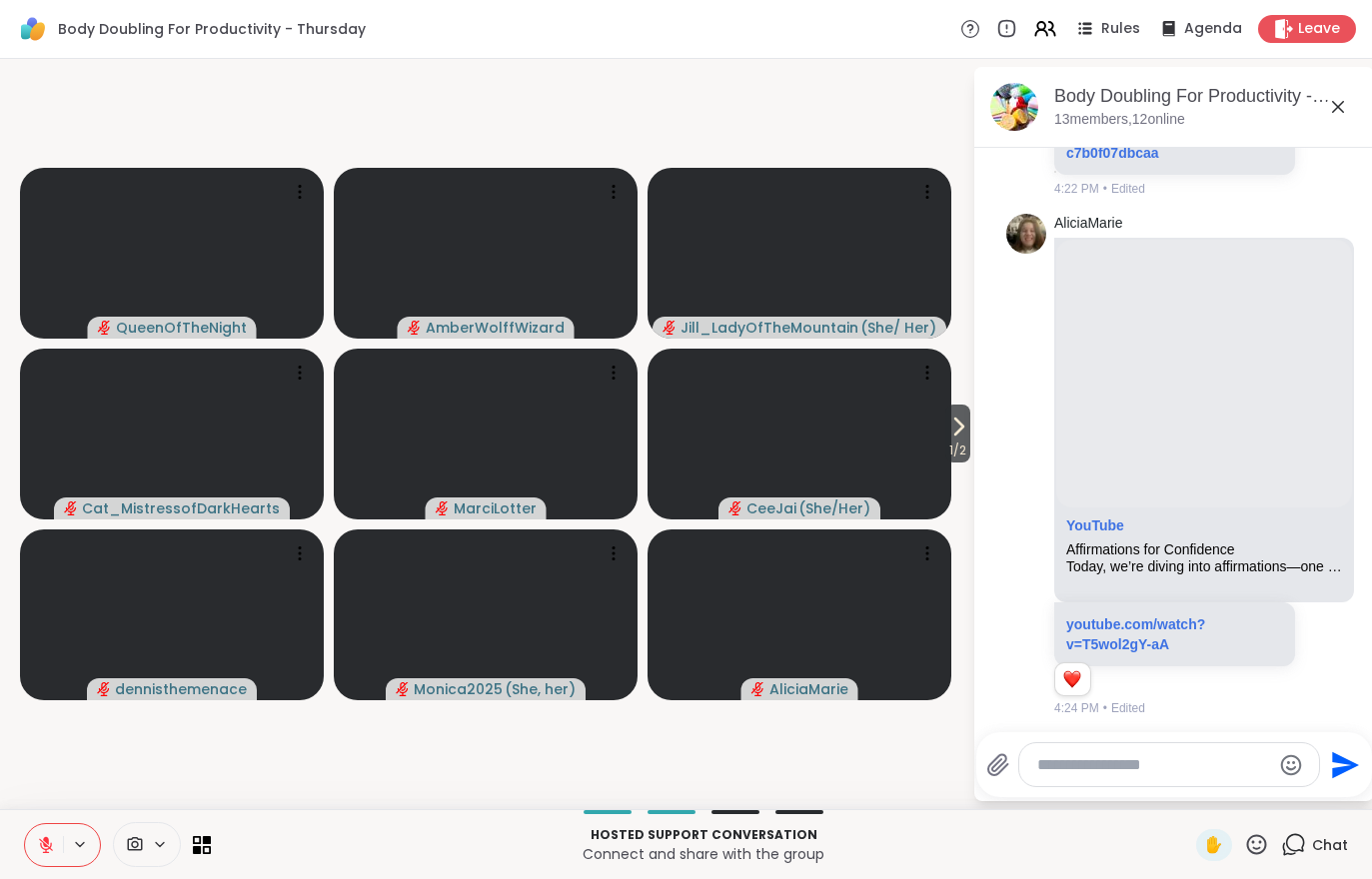 click on "1  /  2" at bounding box center (957, 434) 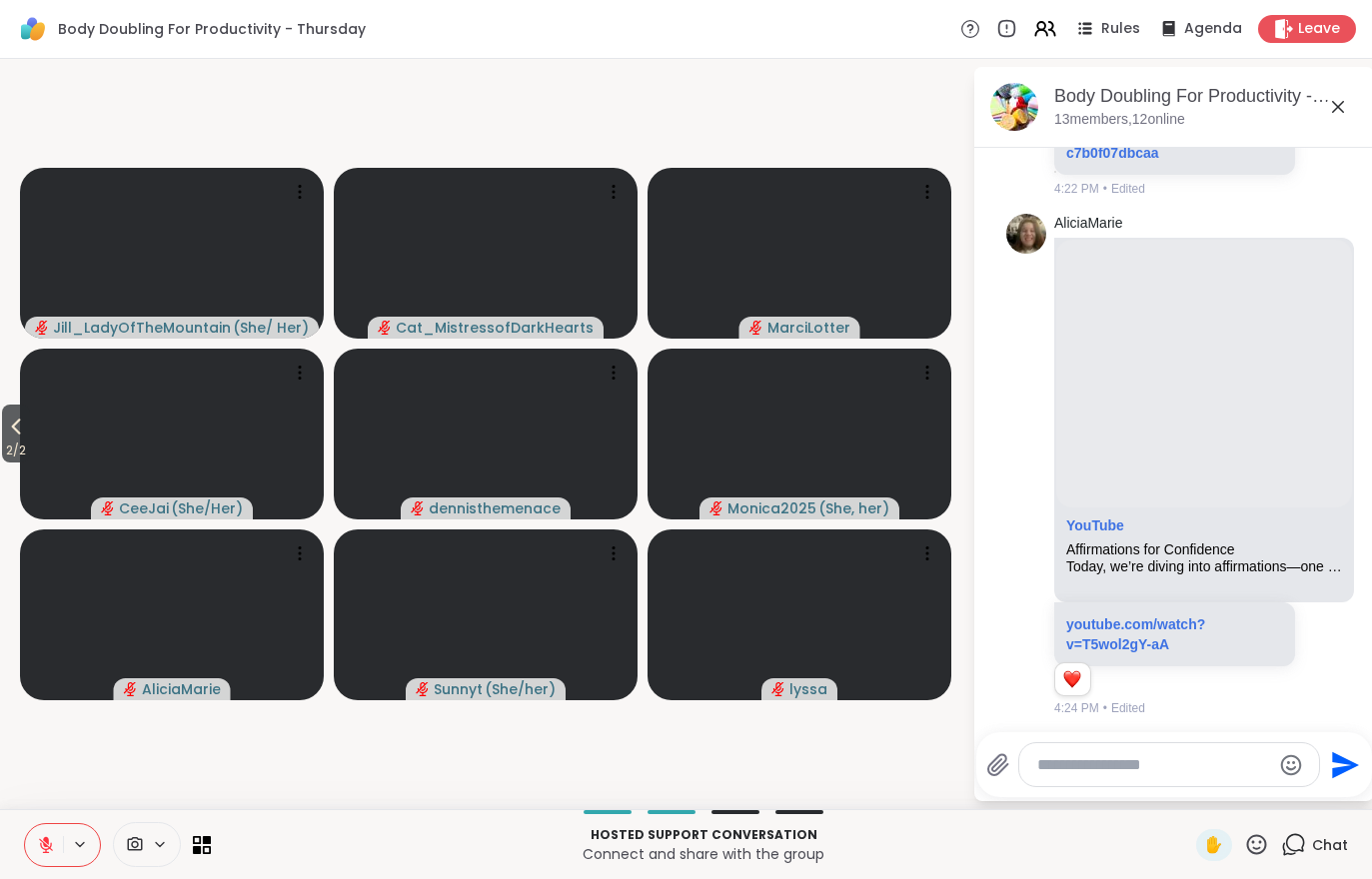 click 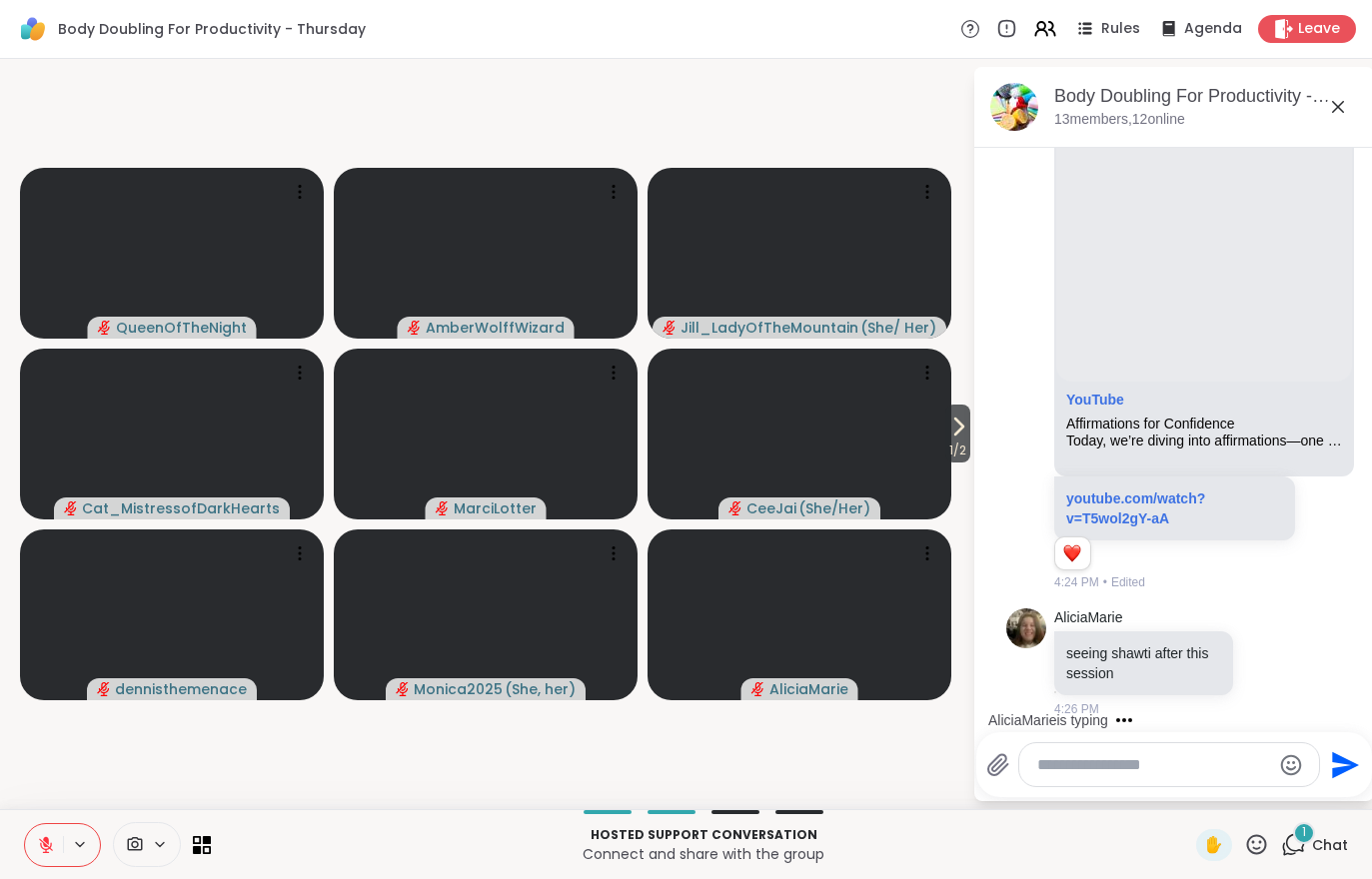 scroll, scrollTop: 8593, scrollLeft: 0, axis: vertical 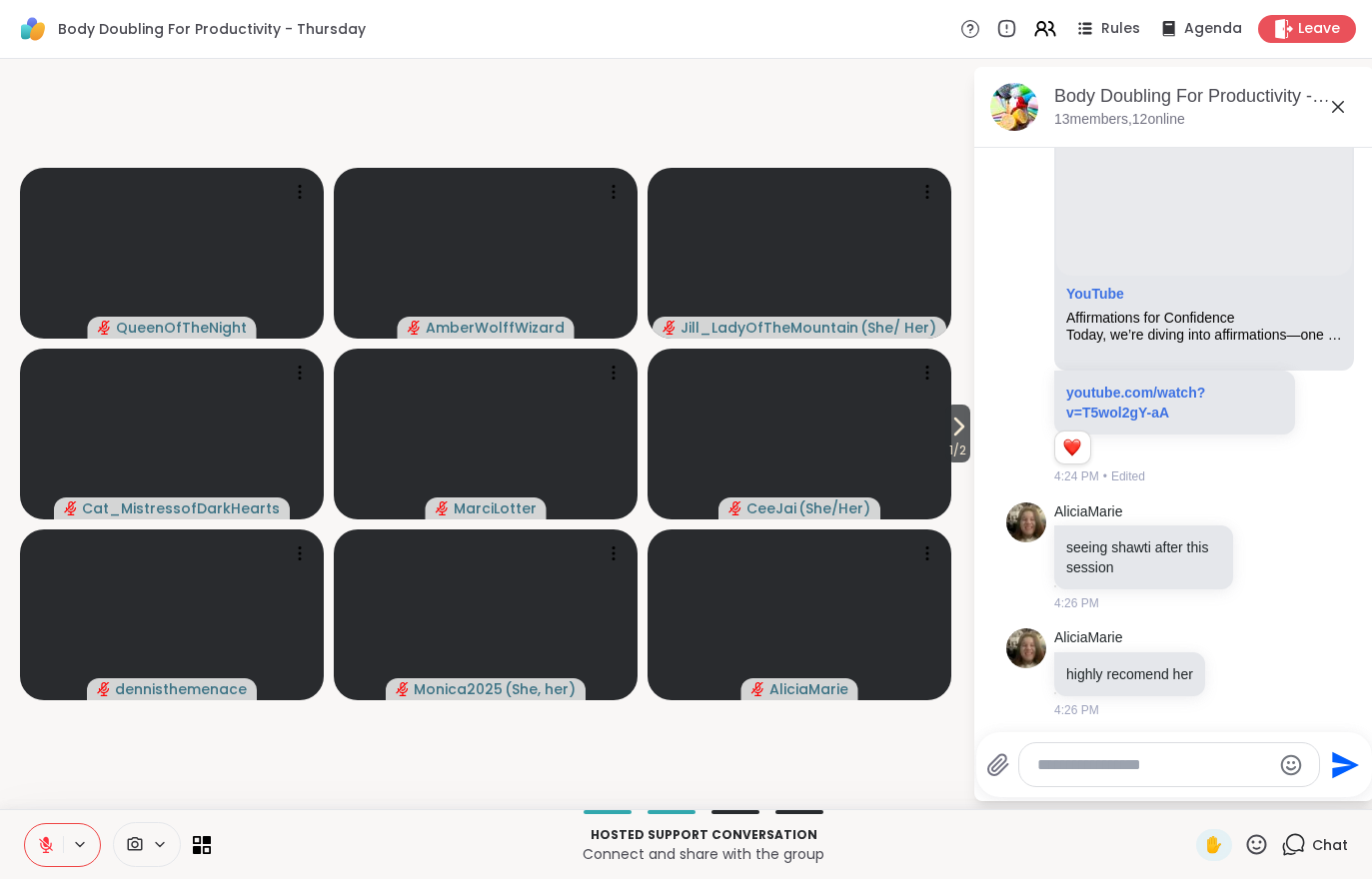 click 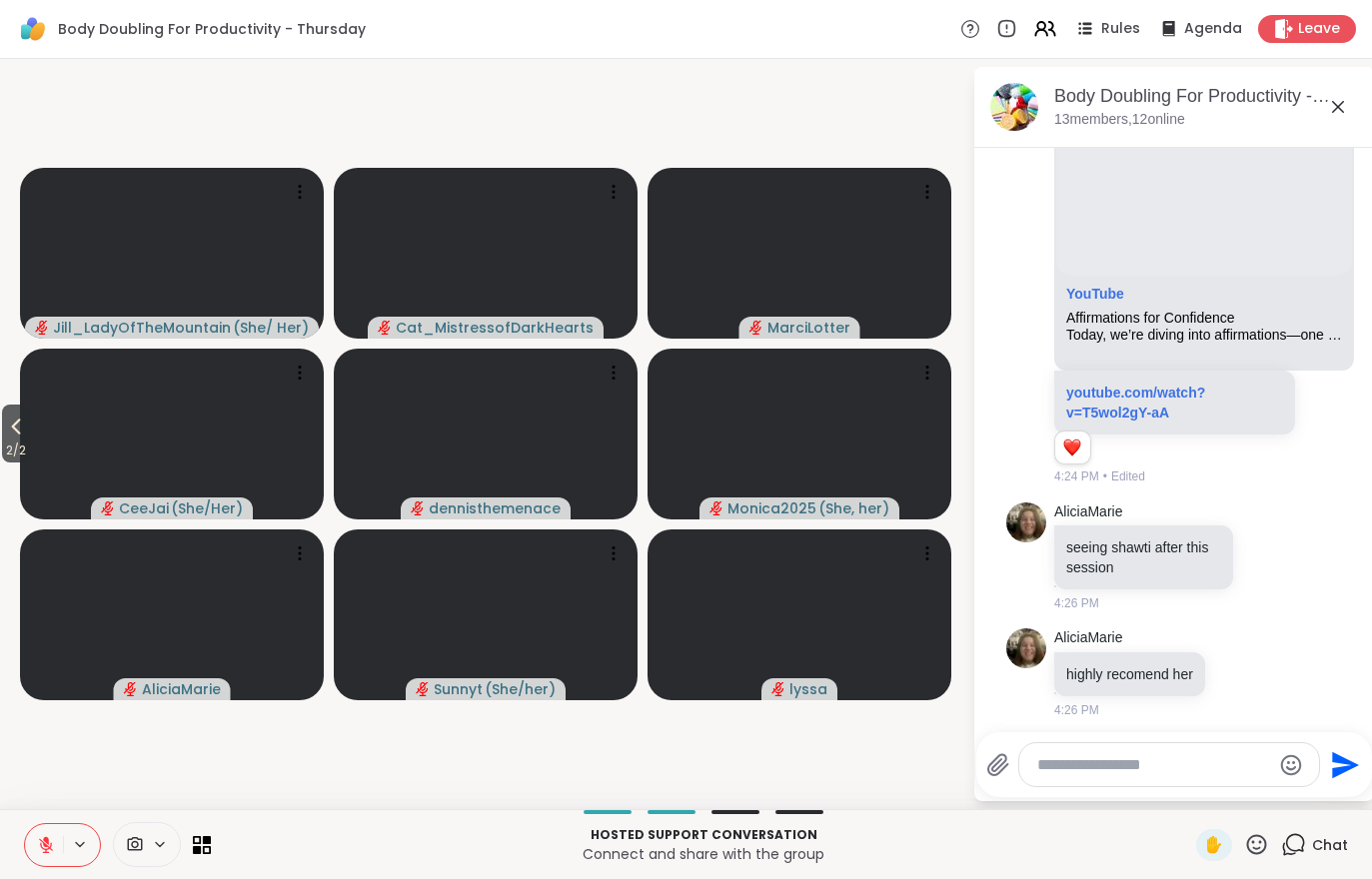 click on "2  /  2" at bounding box center [16, 450] 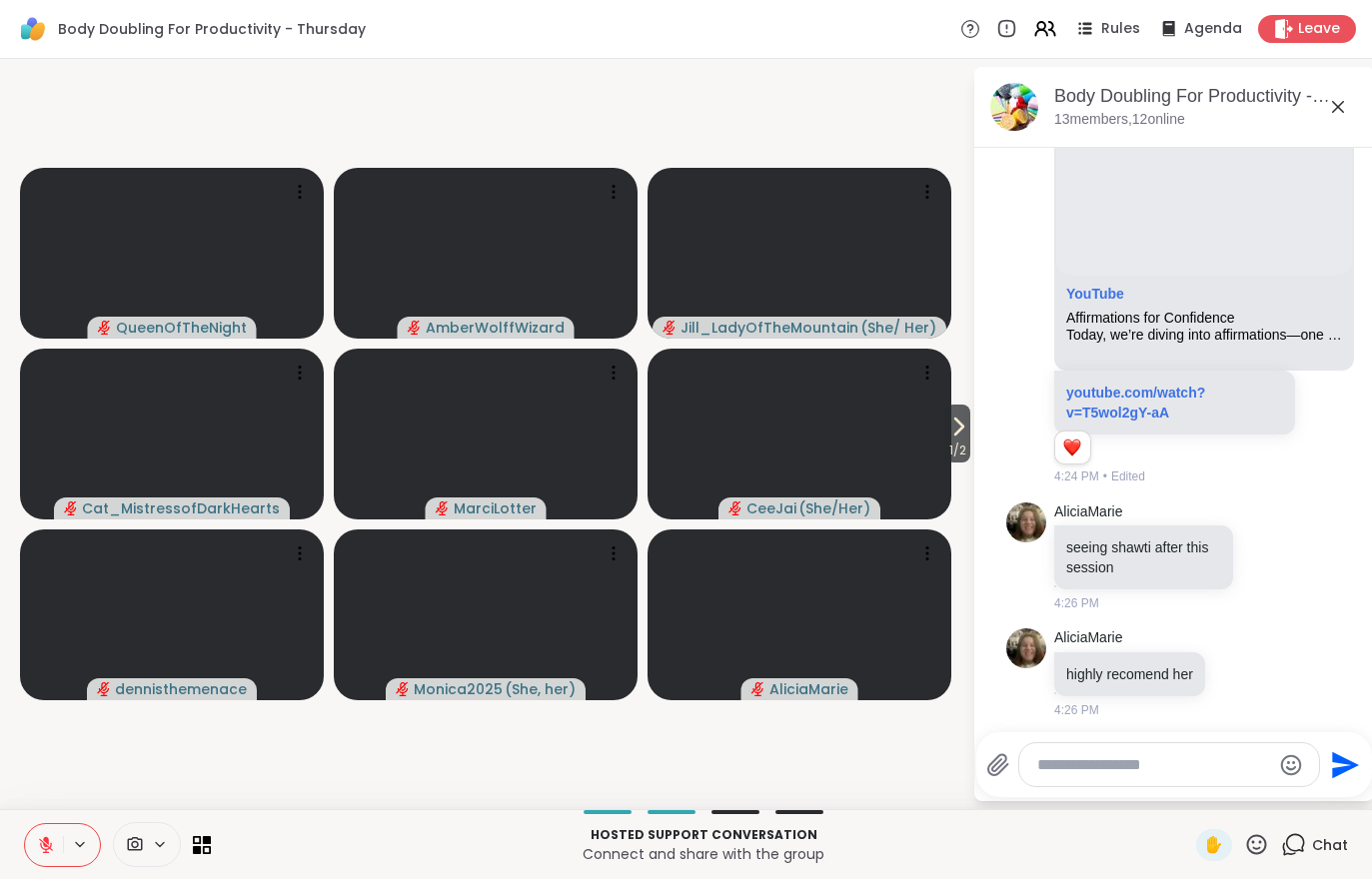 click 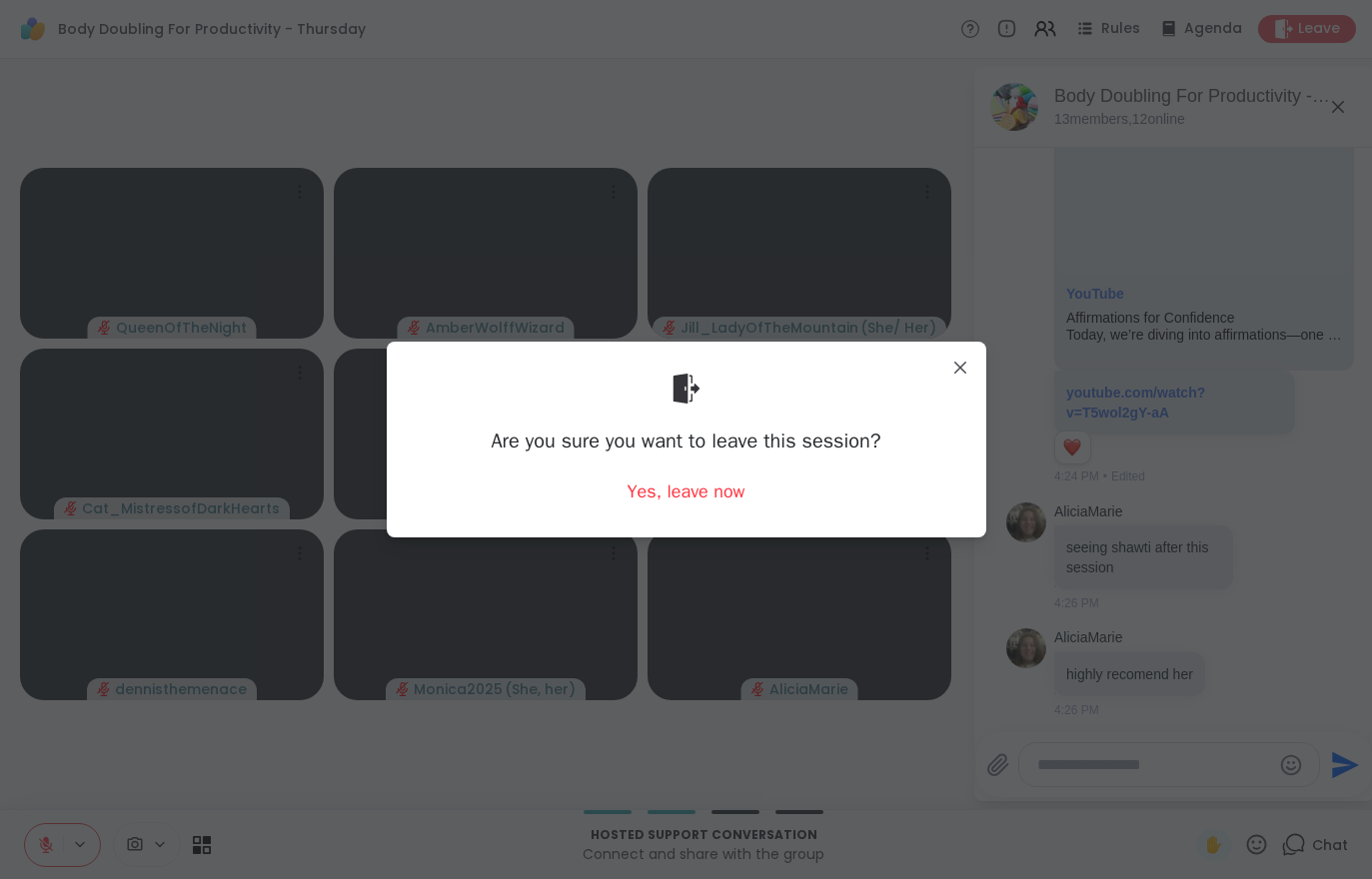 click on "Are you sure you want to leave this session? Yes, leave now" at bounding box center (686, 439) 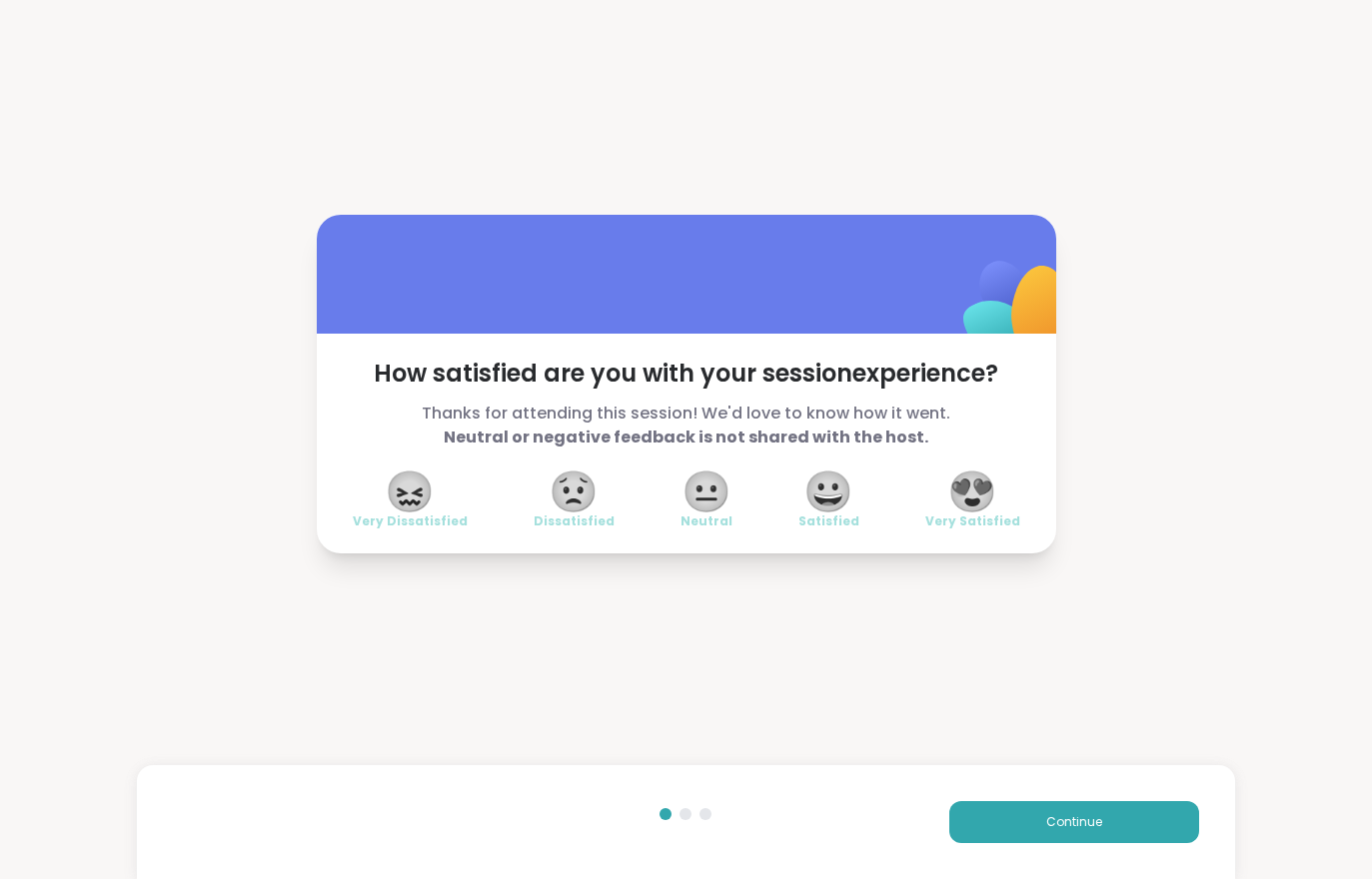 click on "Continue" at bounding box center [1074, 822] 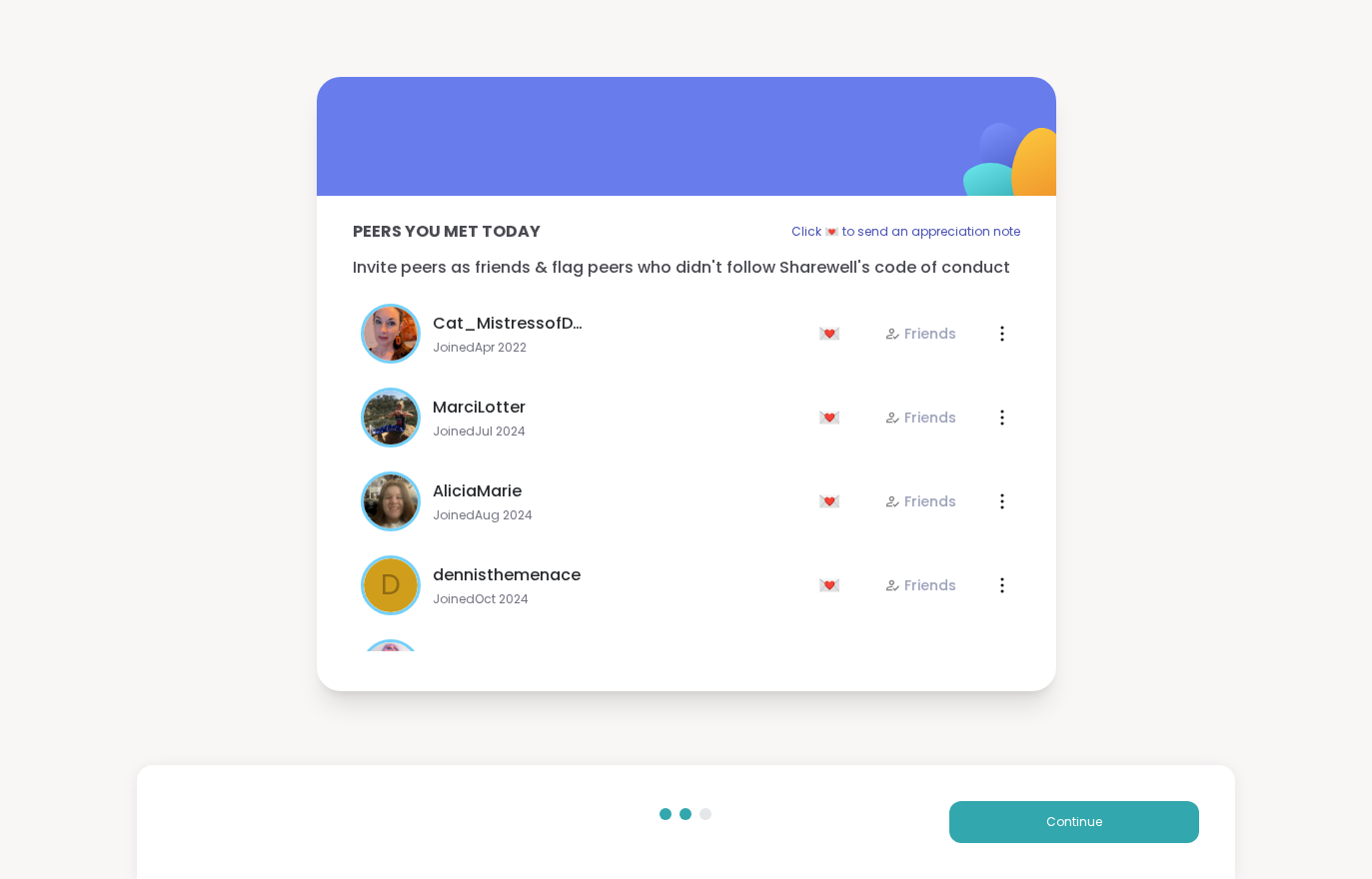 click on "Continue" at bounding box center (1074, 822) 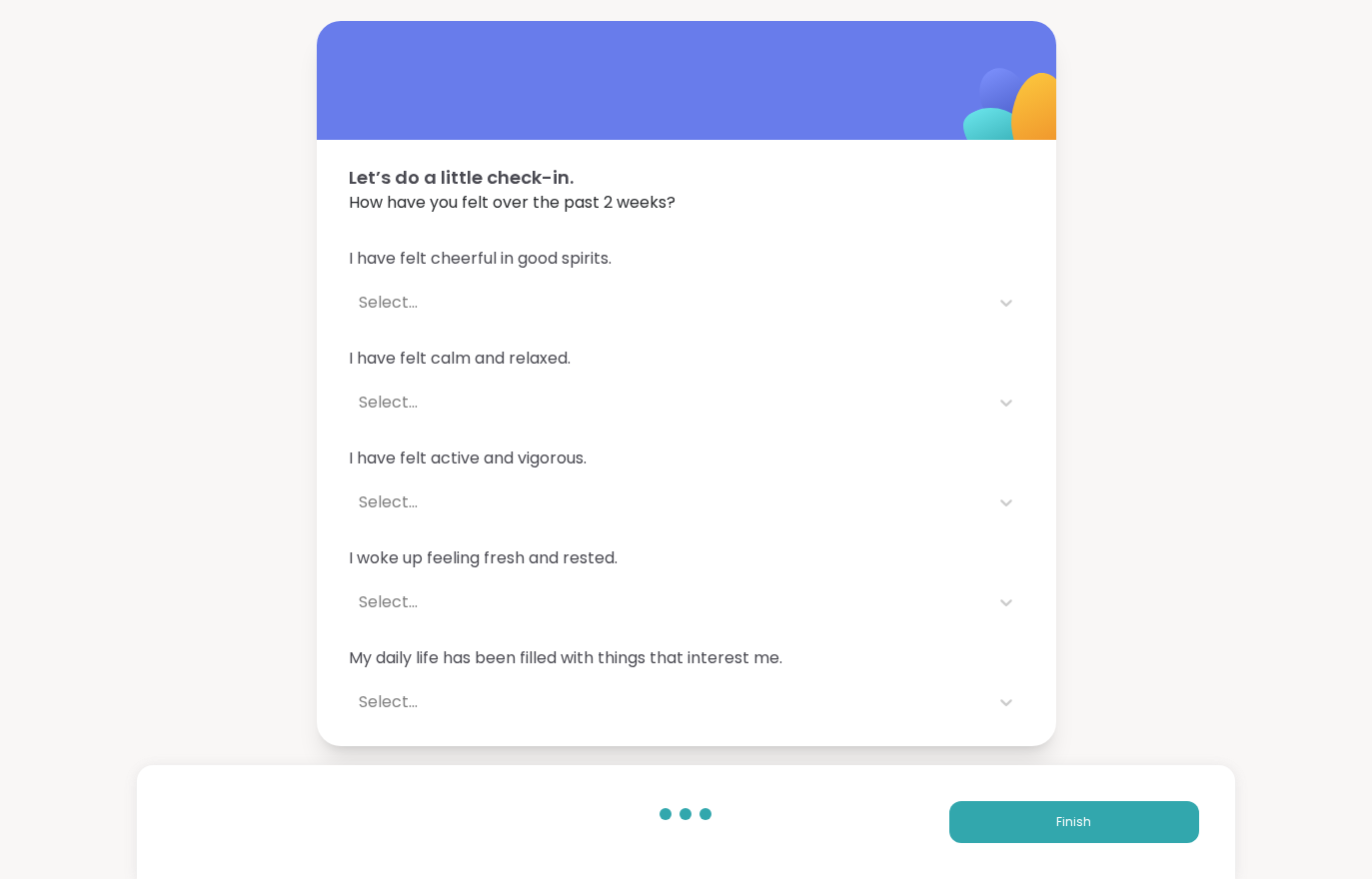 click on "Finish" at bounding box center (1074, 822) 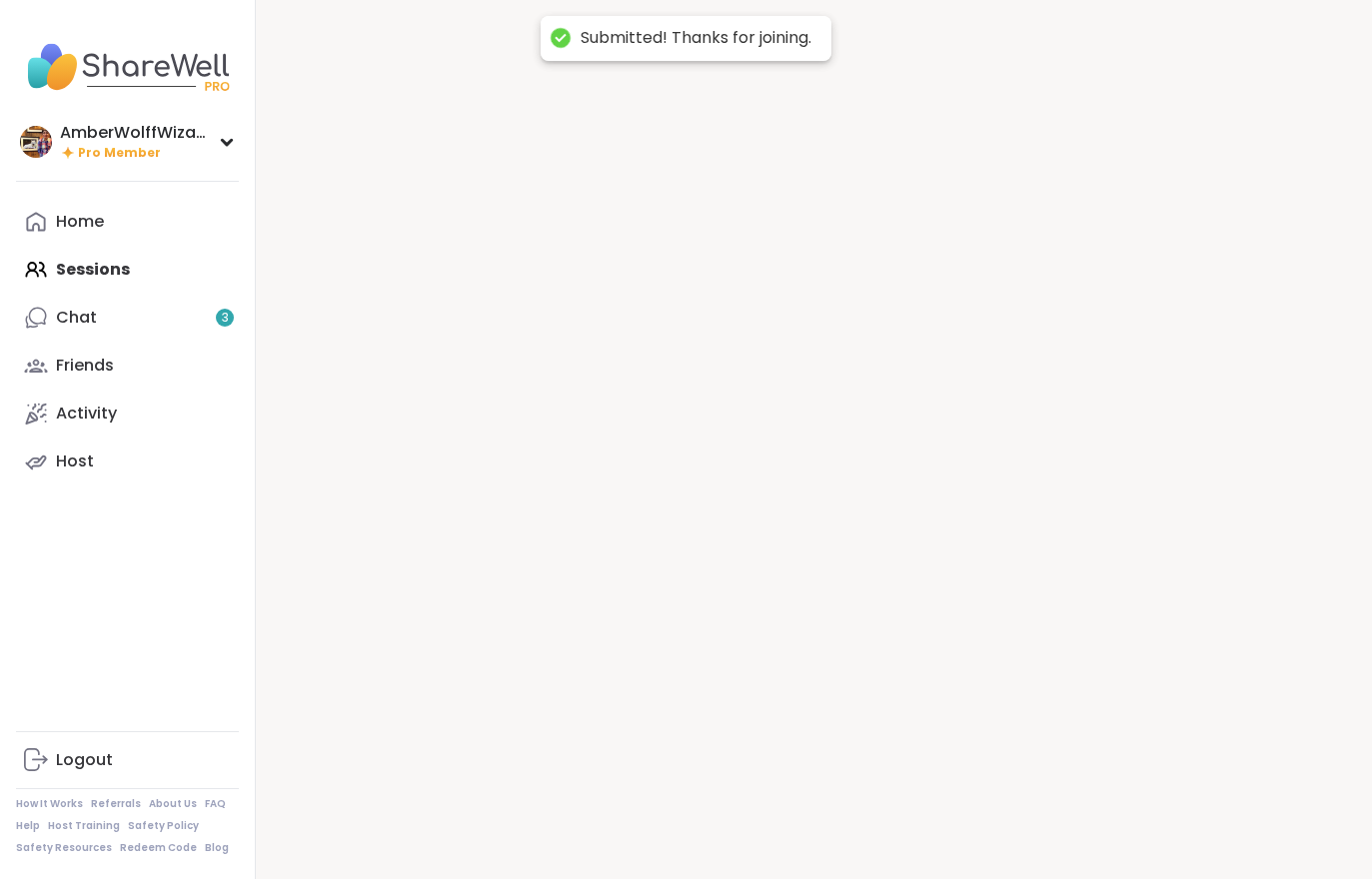 click at bounding box center (813, 440) 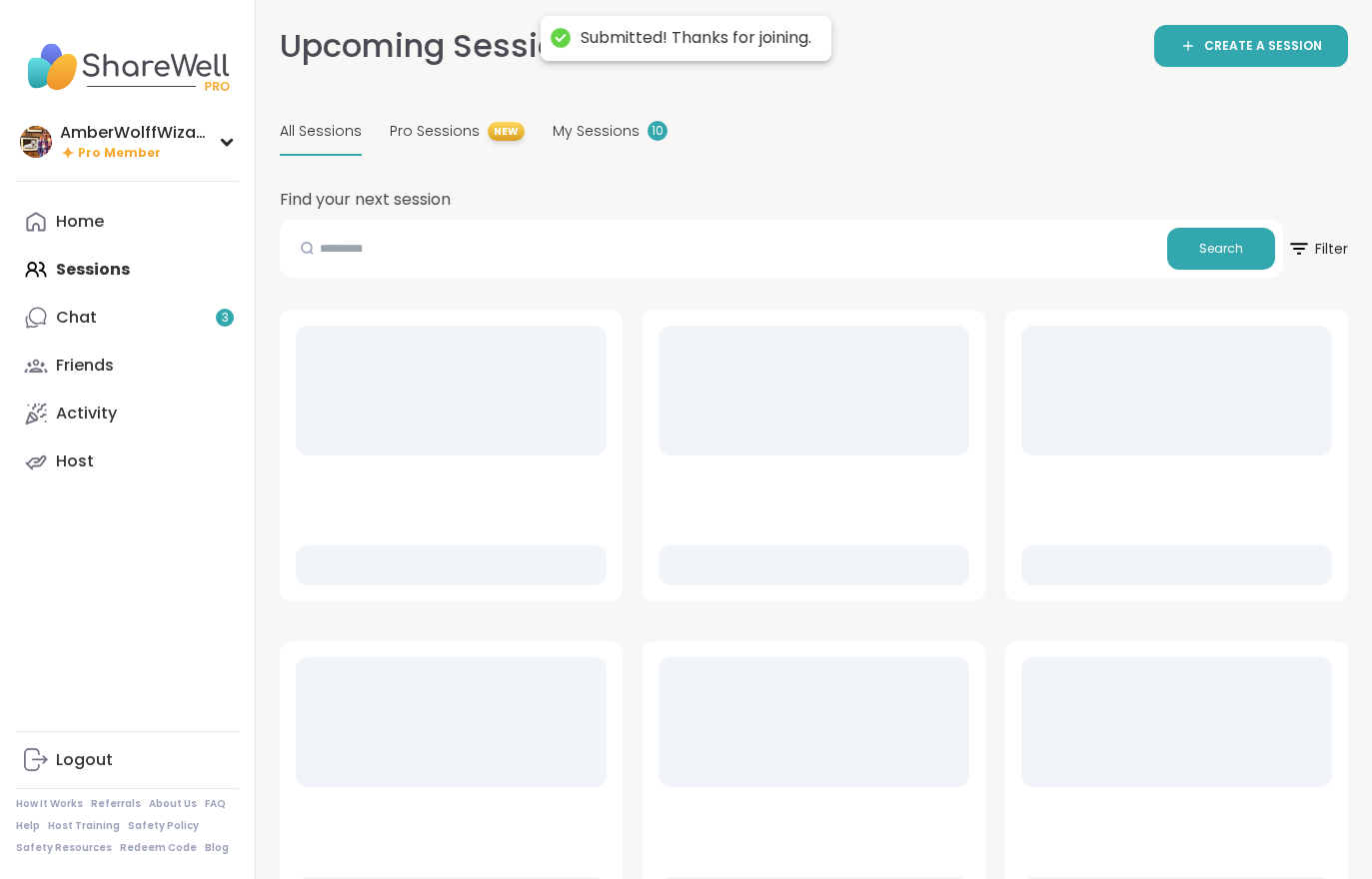 click on "Chat 3" at bounding box center (127, 318) 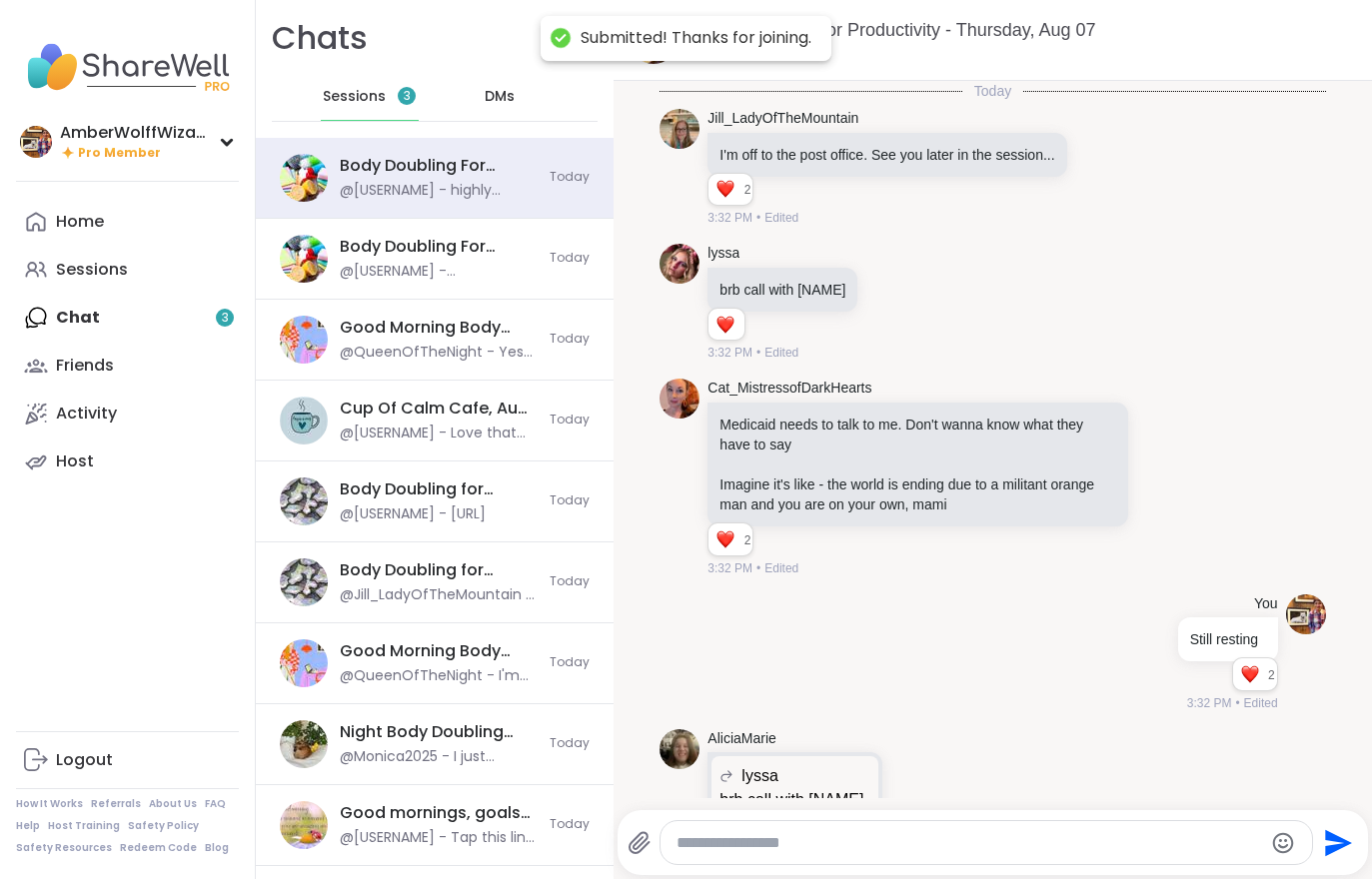 scroll, scrollTop: 7098, scrollLeft: 0, axis: vertical 